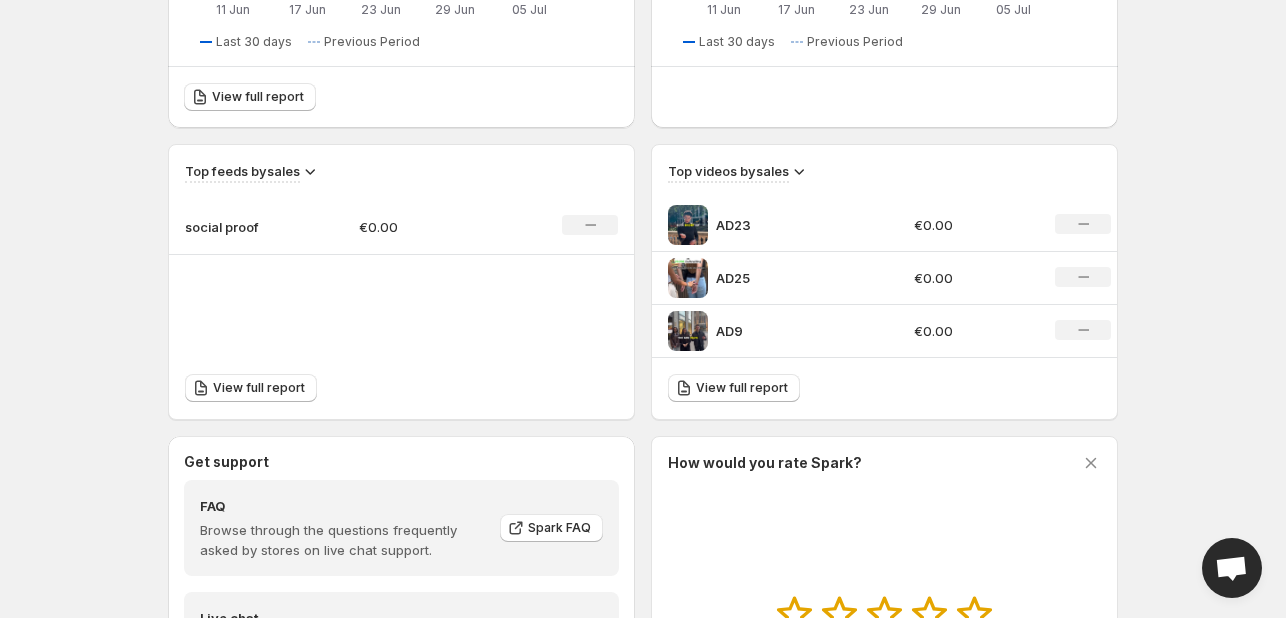 scroll, scrollTop: 563, scrollLeft: 0, axis: vertical 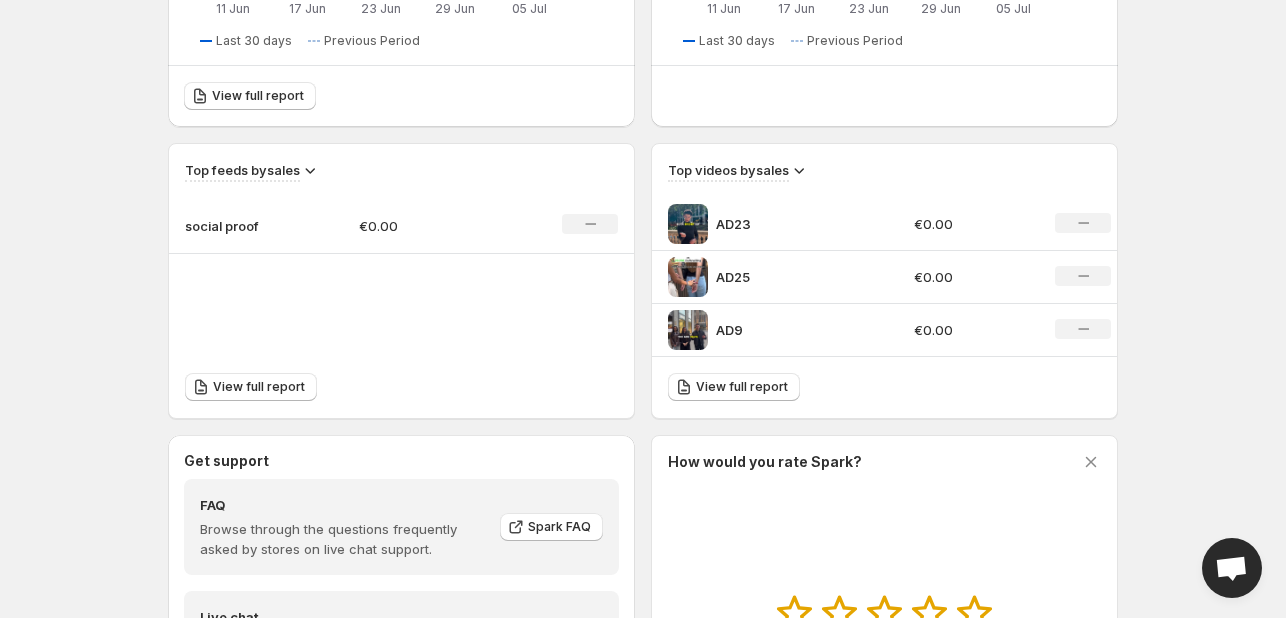 click on "AD25" at bounding box center (791, 277) 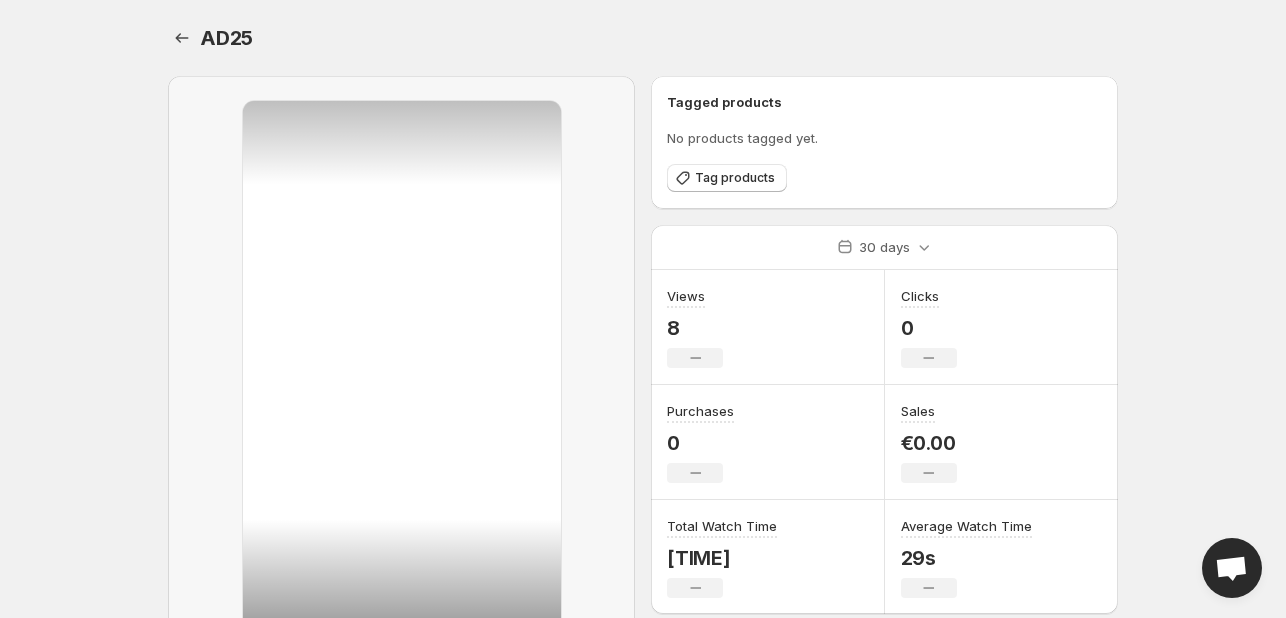 scroll, scrollTop: 190, scrollLeft: 0, axis: vertical 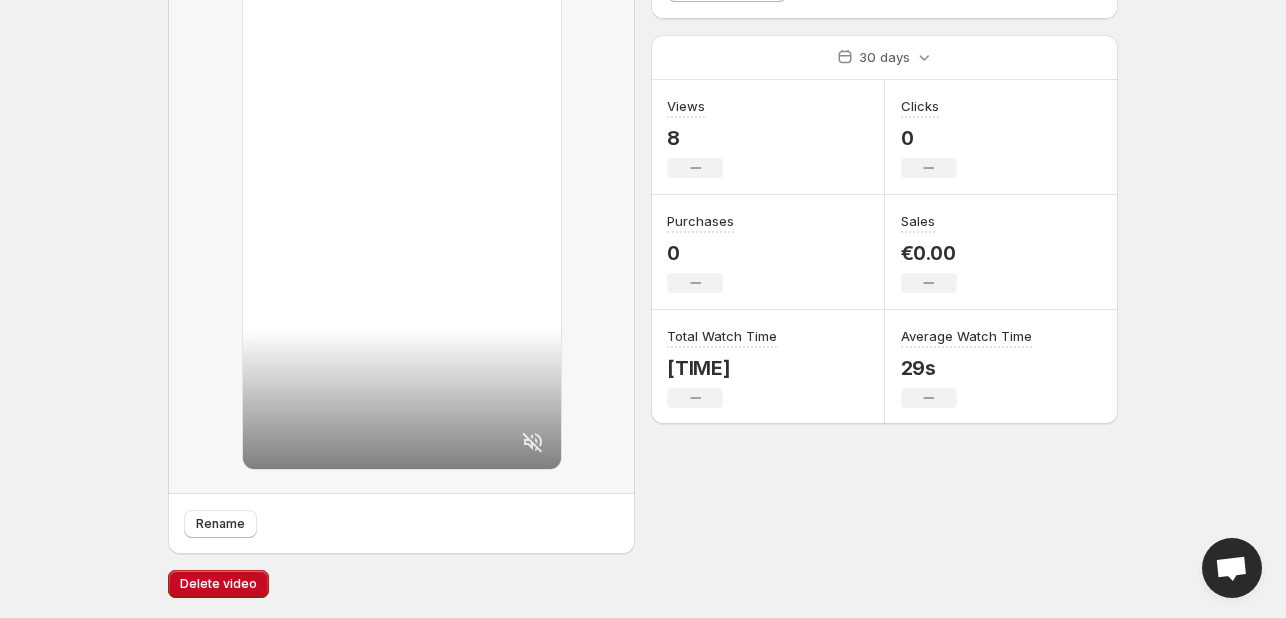 click on "Delete video" at bounding box center (643, 594) 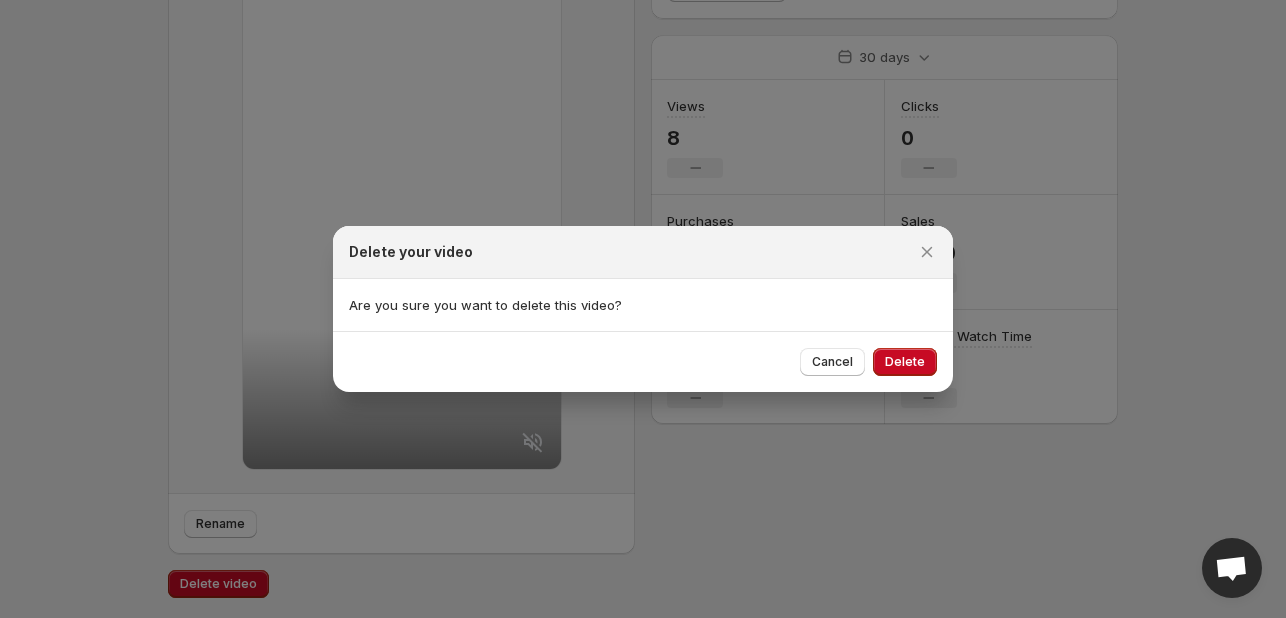 click on "Delete" at bounding box center (905, 362) 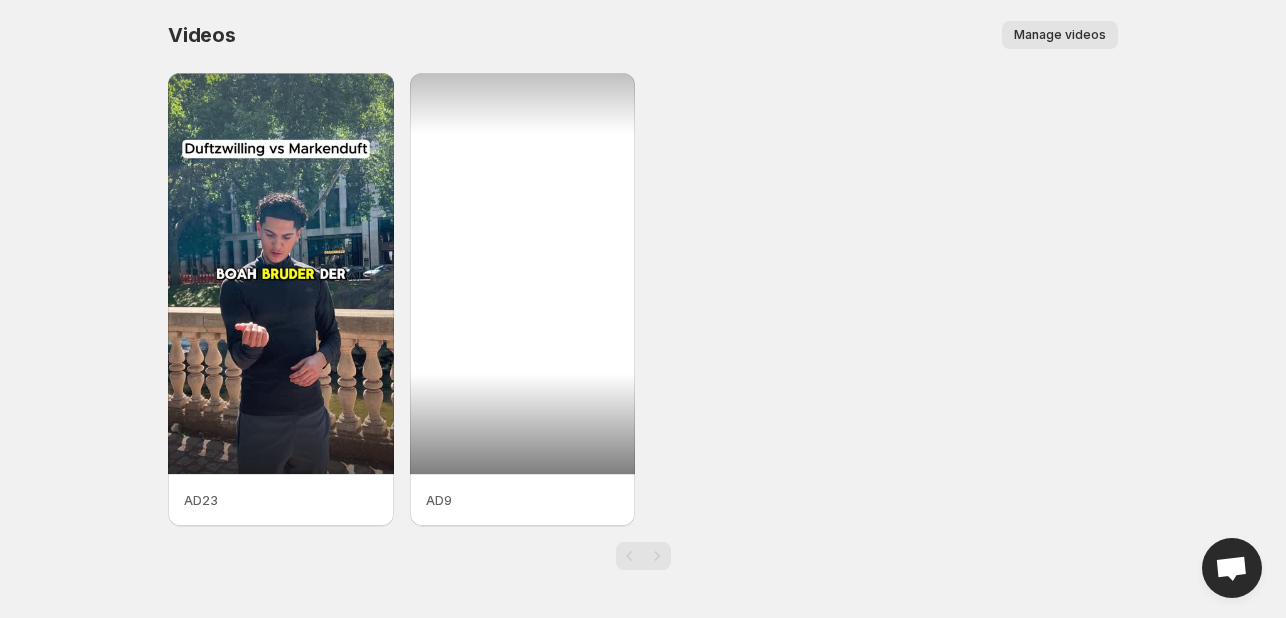 scroll, scrollTop: 0, scrollLeft: 0, axis: both 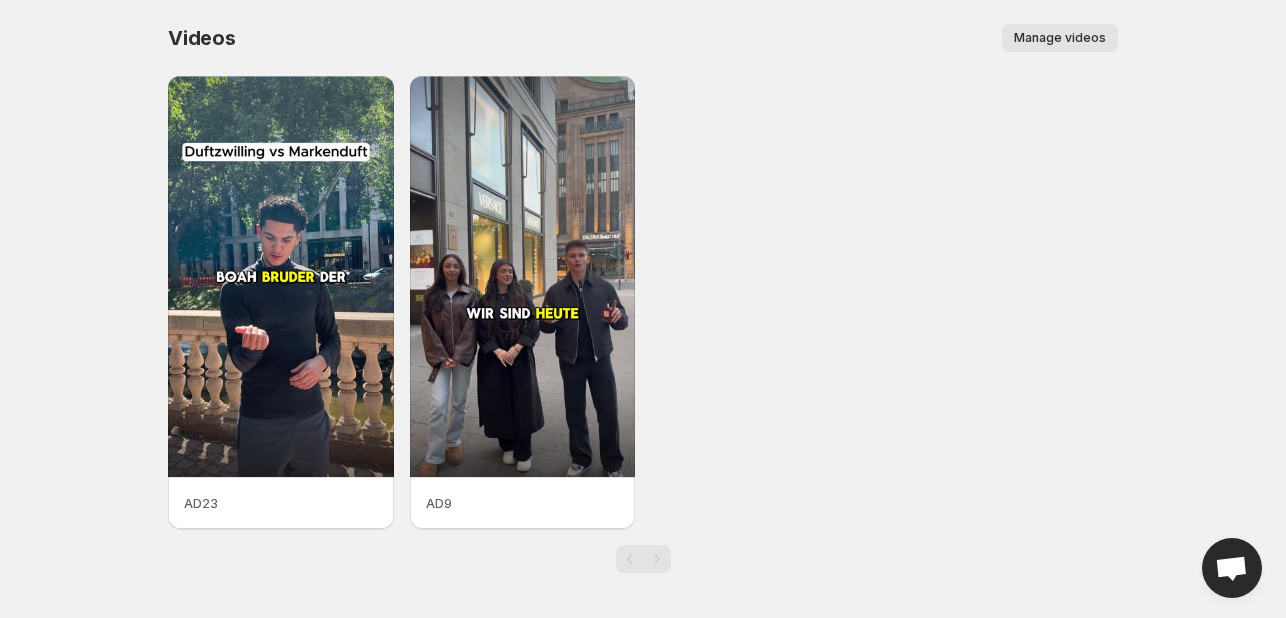 click on "Manage videos" at bounding box center [1060, 38] 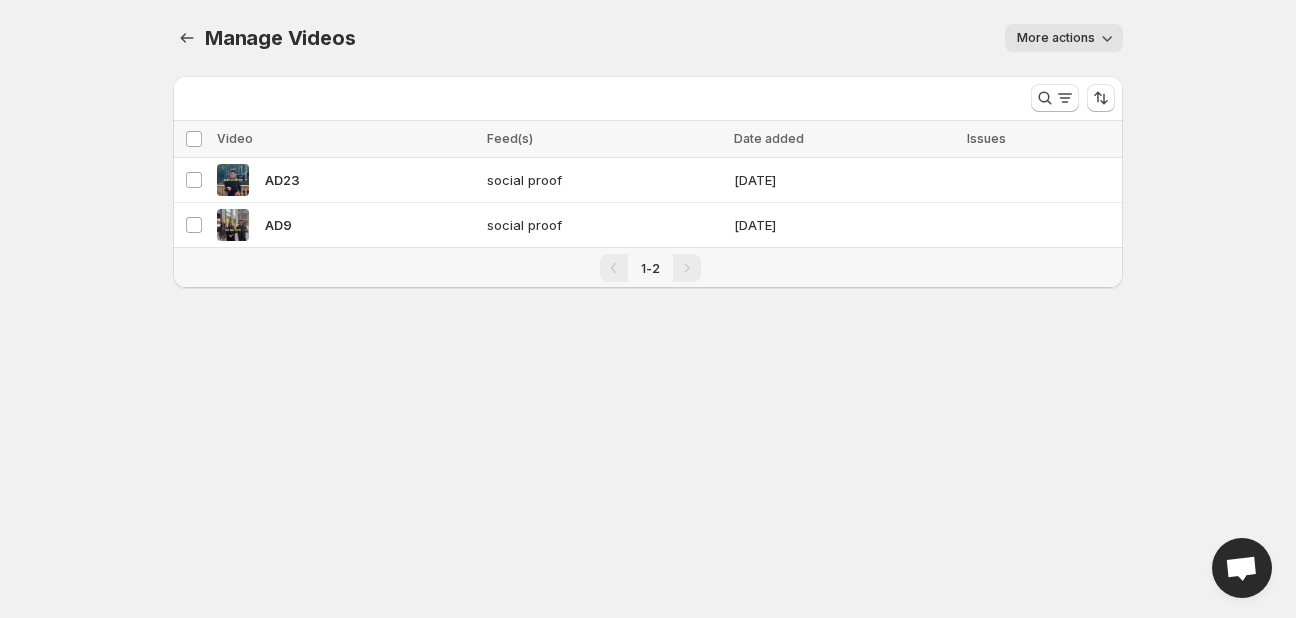 click on "More actions" at bounding box center [1056, 38] 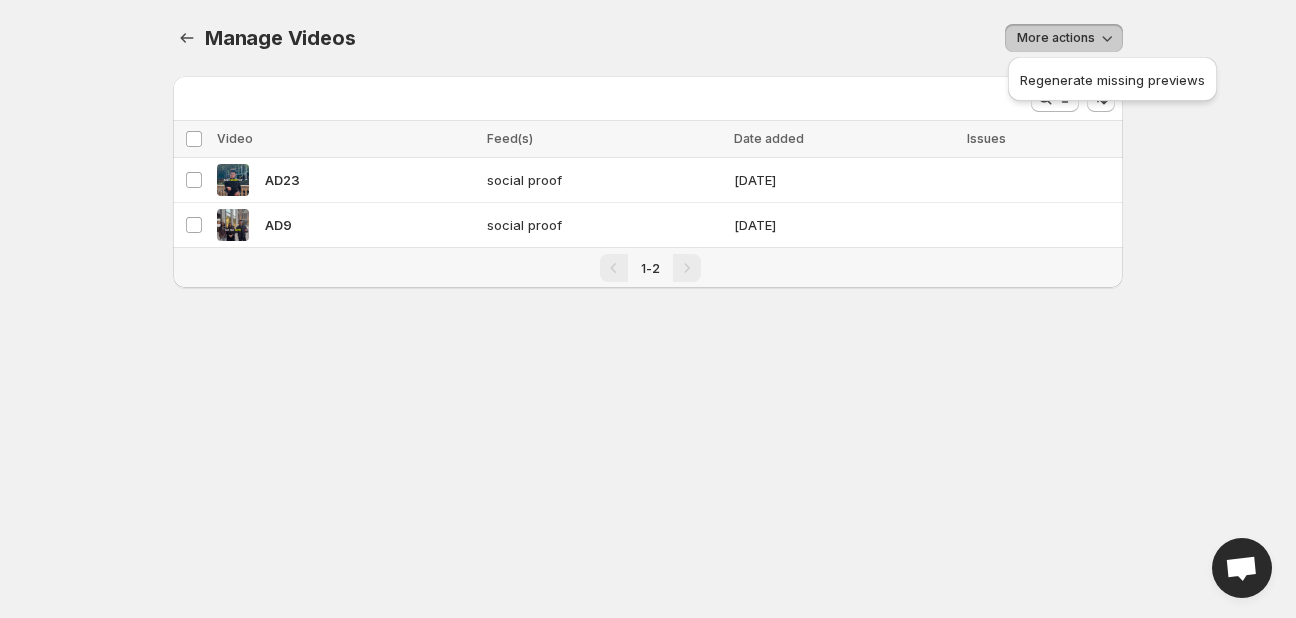 click on "1-2" at bounding box center (650, 268) 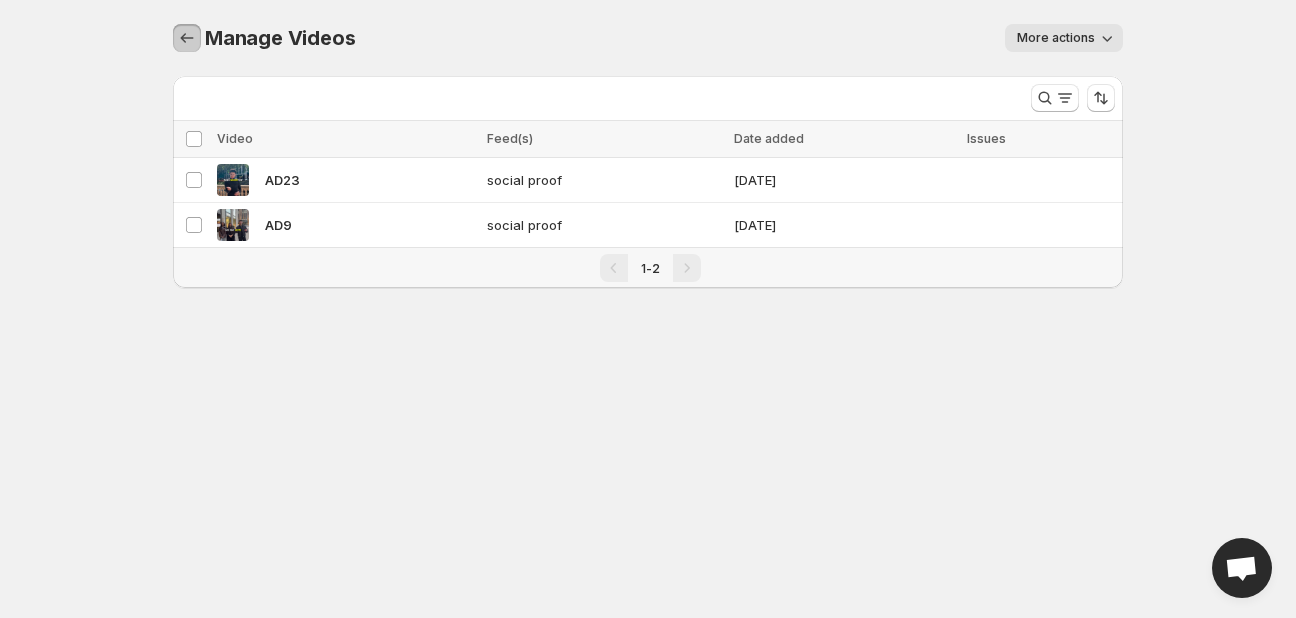 click 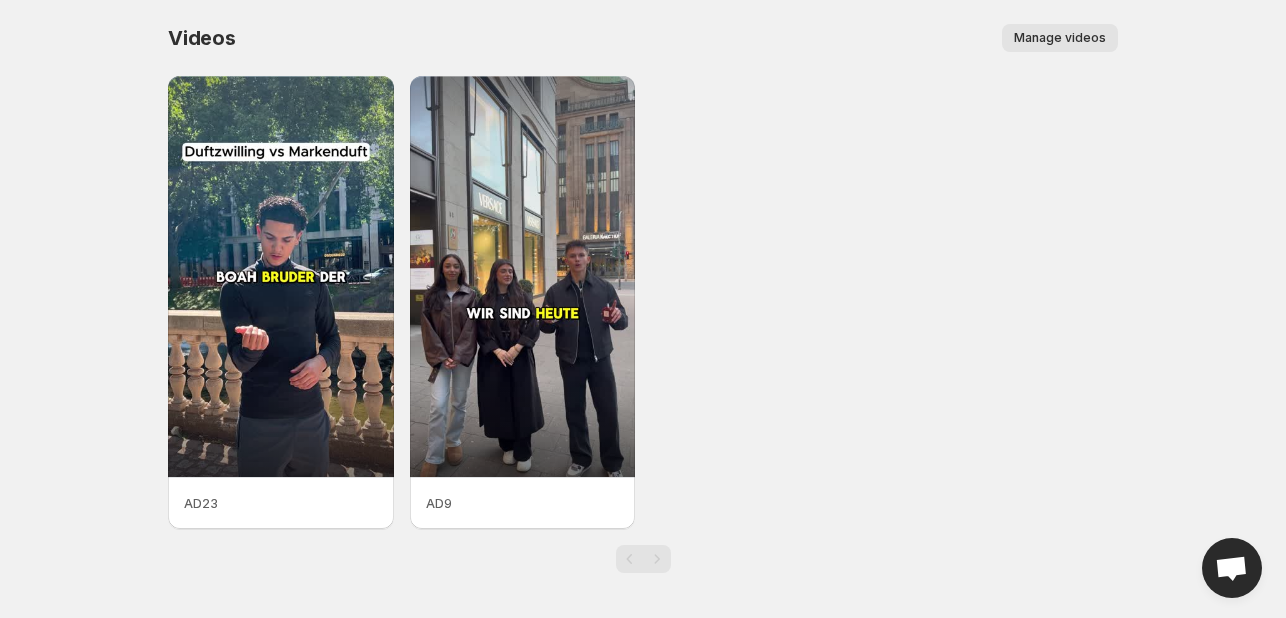 click on "Home Feeds Videos Subscription Settings Videos. This page is ready Videos Manage videos More actions Manage videos AD23 AD9" at bounding box center [643, 309] 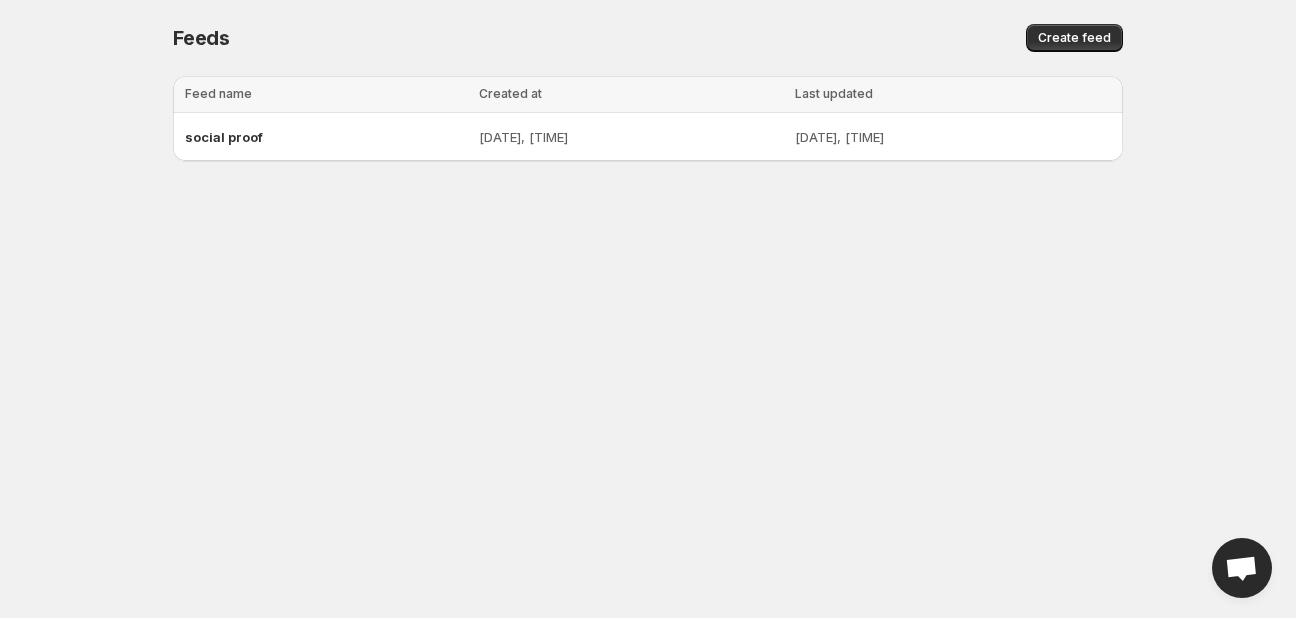 click on "social proof" at bounding box center (323, 137) 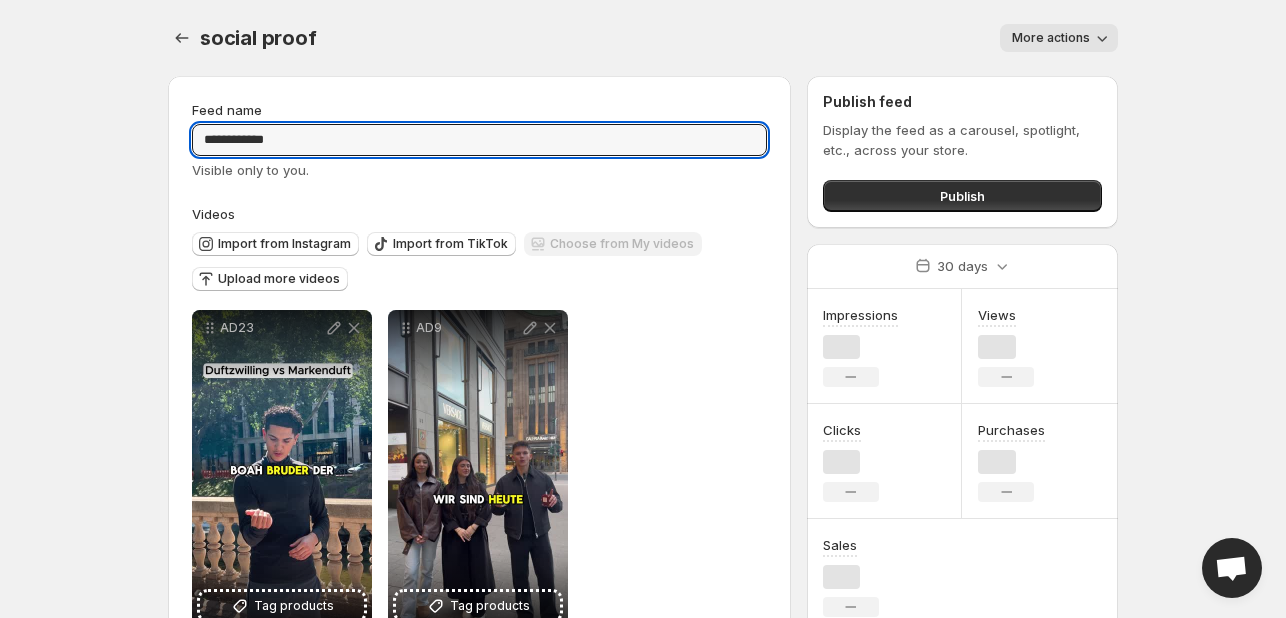 click on "**********" at bounding box center (479, 140) 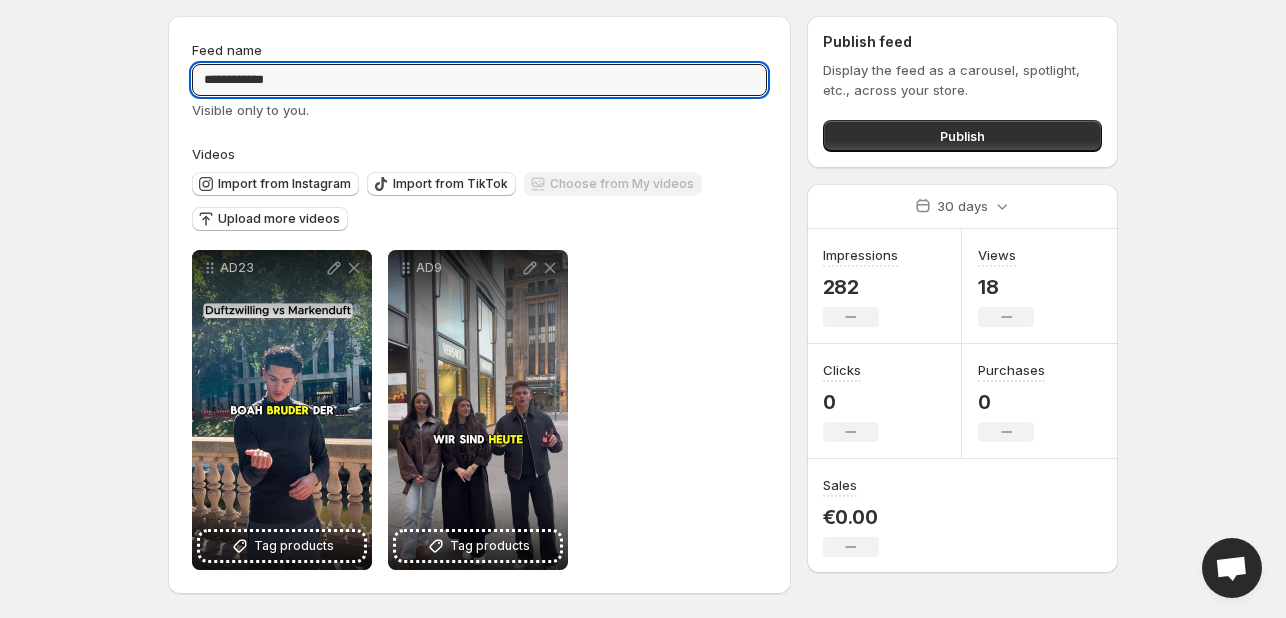 scroll, scrollTop: 22, scrollLeft: 0, axis: vertical 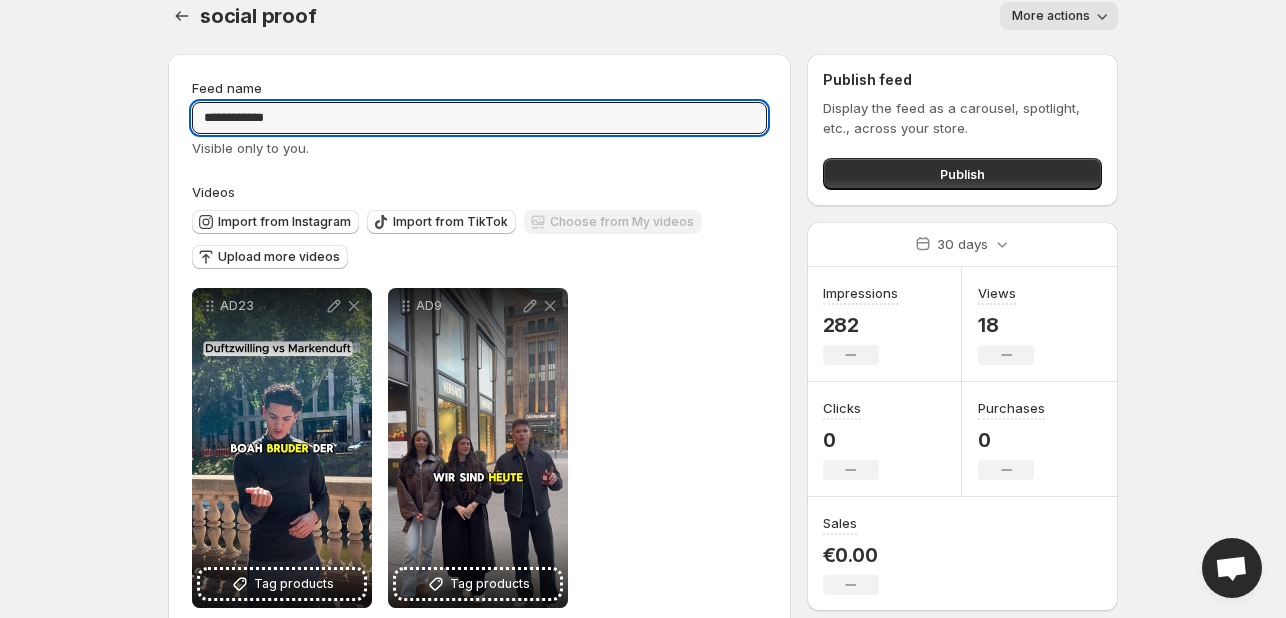 click on "Upload more videos" at bounding box center [279, 257] 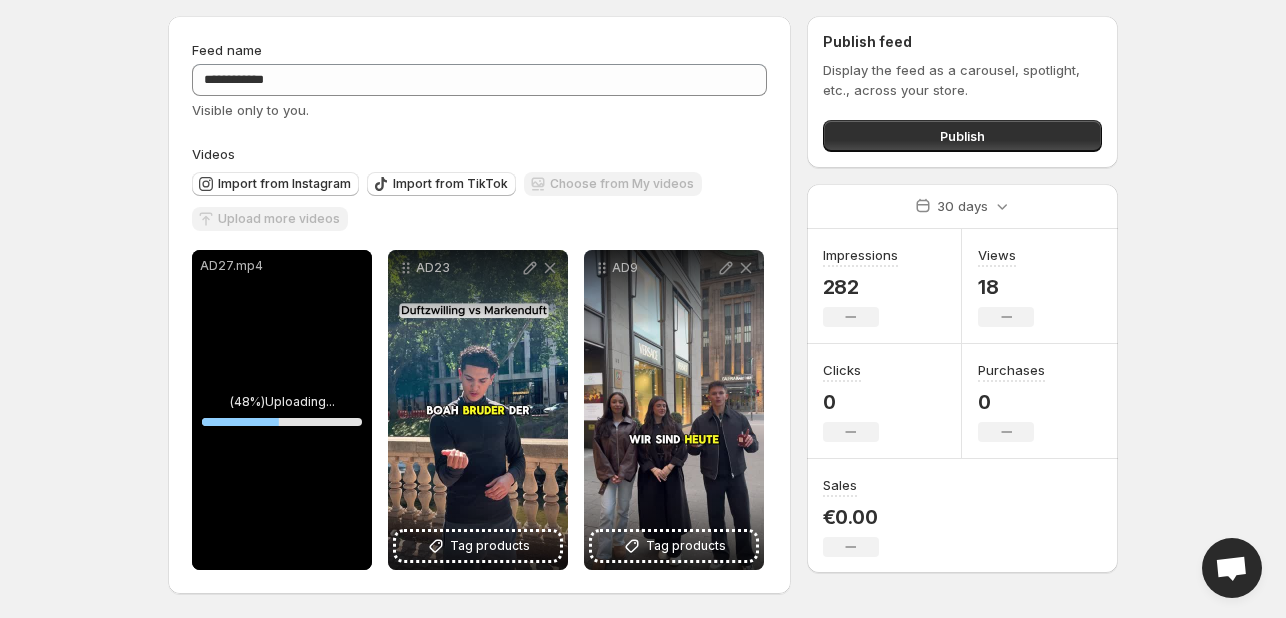 scroll, scrollTop: 28, scrollLeft: 0, axis: vertical 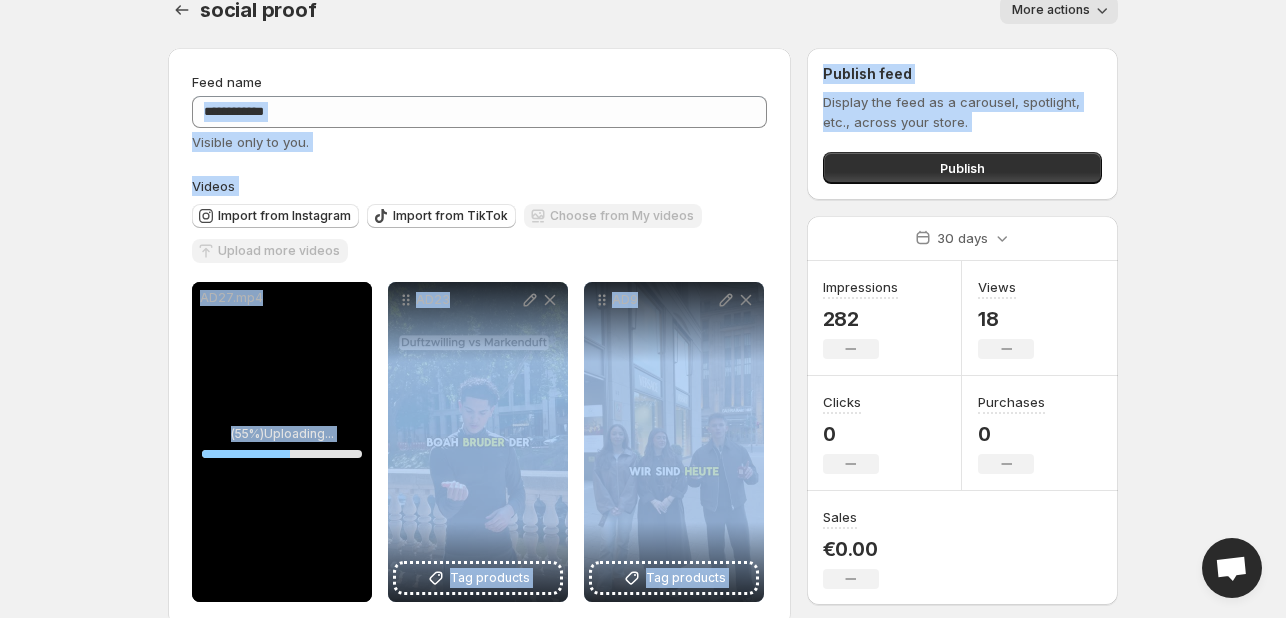 drag, startPoint x: 797, startPoint y: 242, endPoint x: 710, endPoint y: 68, distance: 194.53792 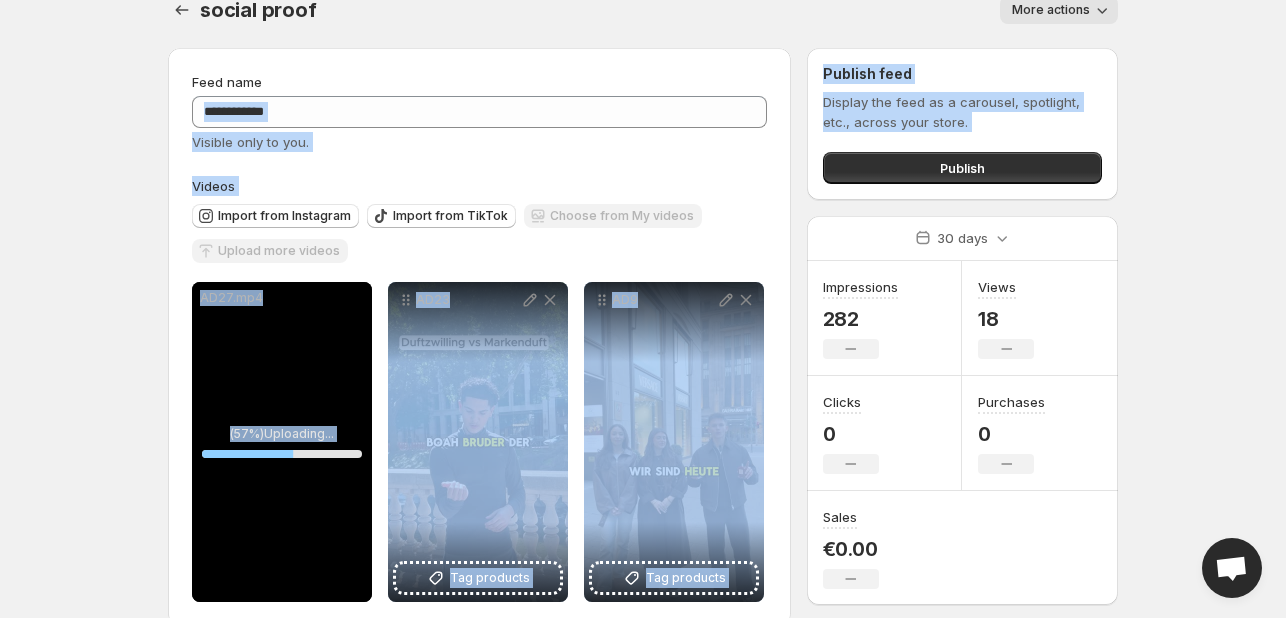 click on "**********" at bounding box center [479, 337] 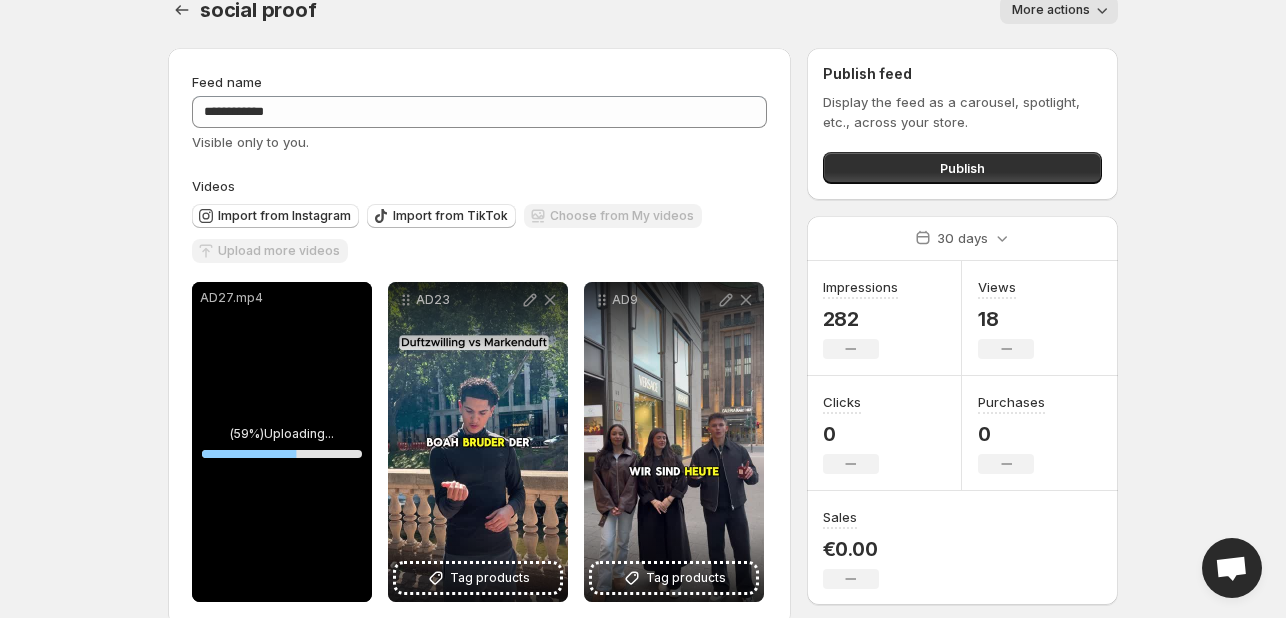 click on "**********" at bounding box center (479, 337) 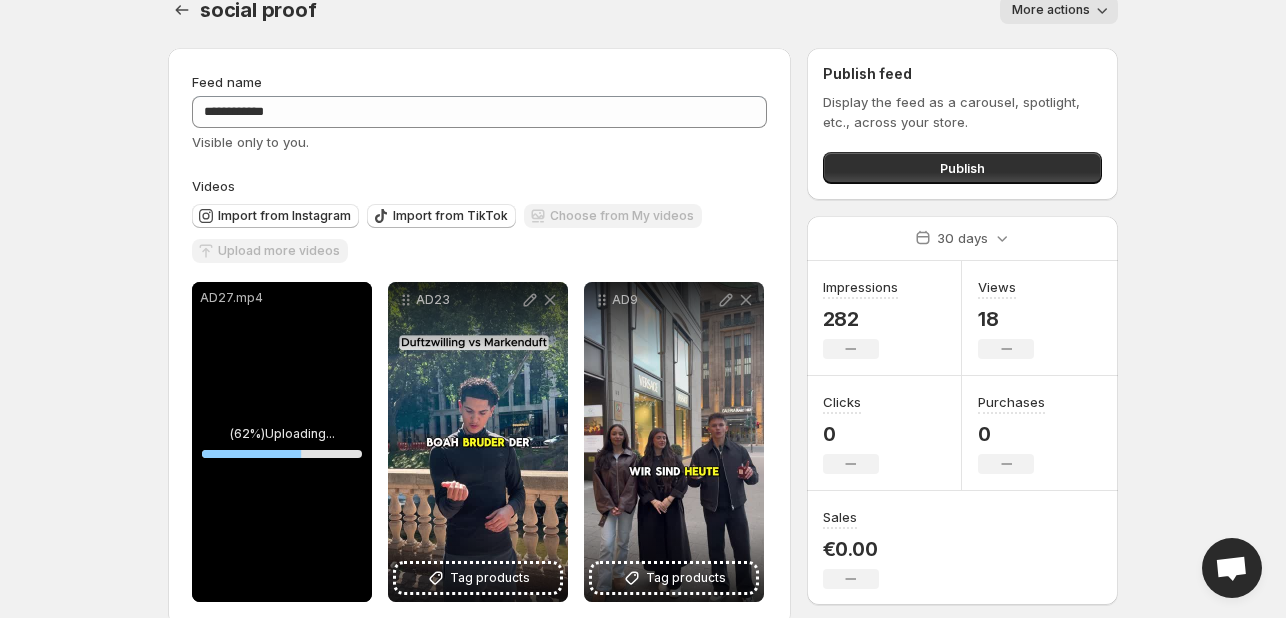 scroll, scrollTop: 61, scrollLeft: 0, axis: vertical 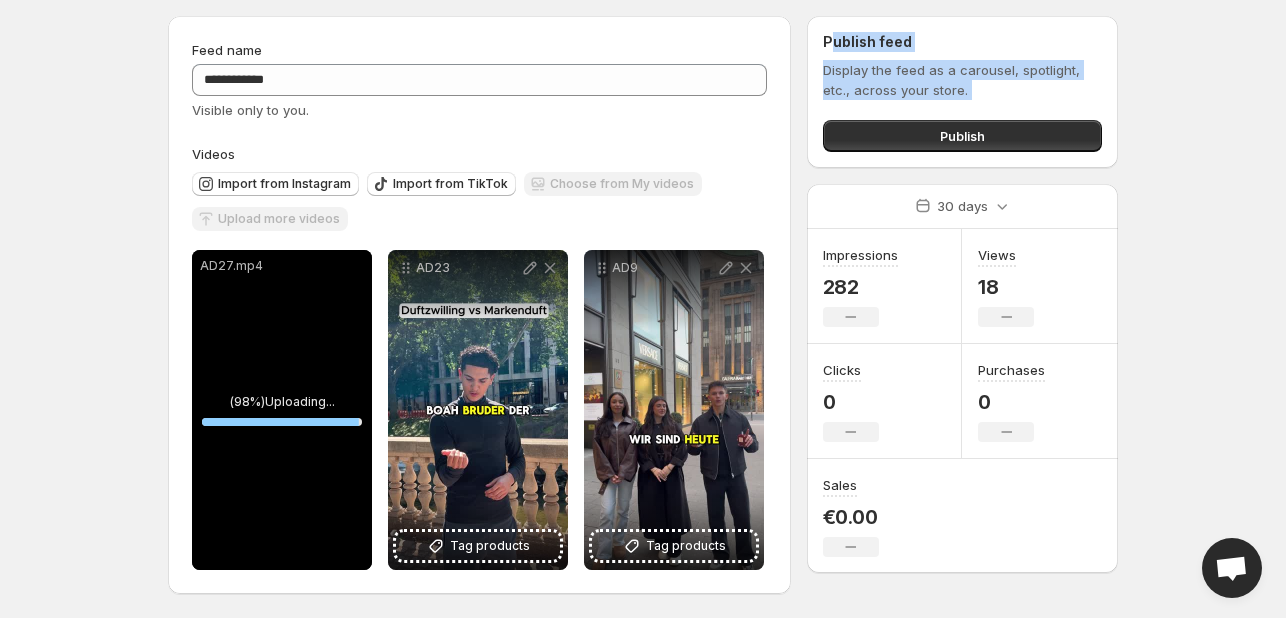 drag, startPoint x: 827, startPoint y: 32, endPoint x: 1008, endPoint y: 148, distance: 214.9814 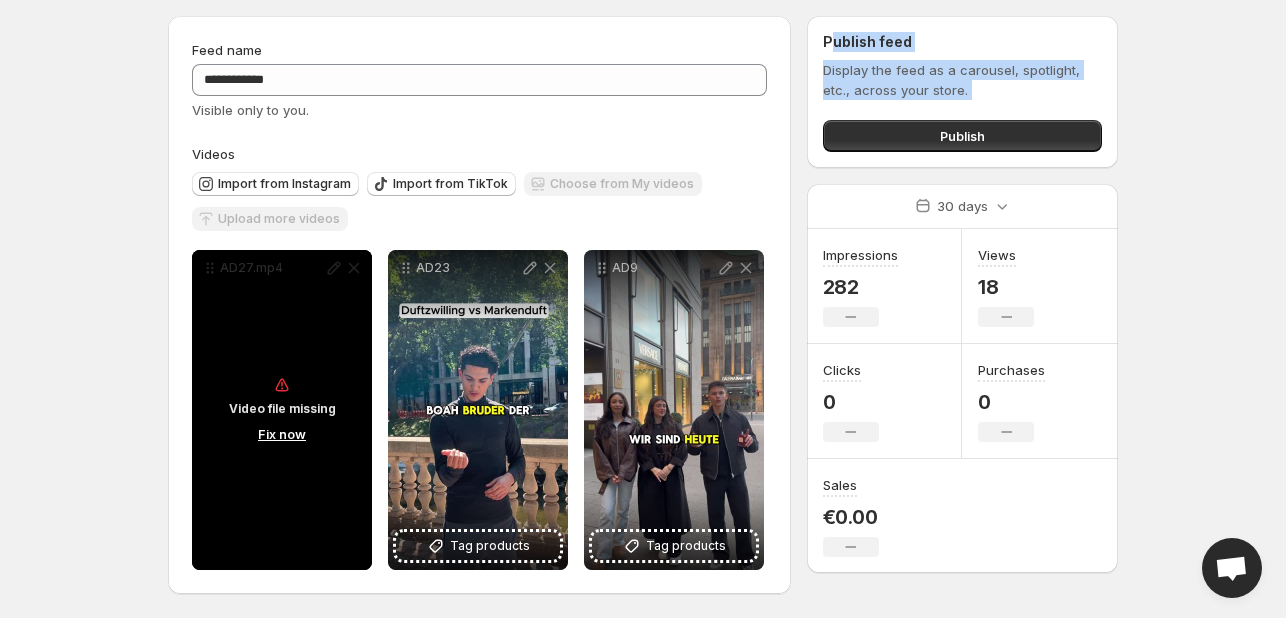 click on "Display the feed as a carousel, spotlight, etc., across your store." at bounding box center [962, 80] 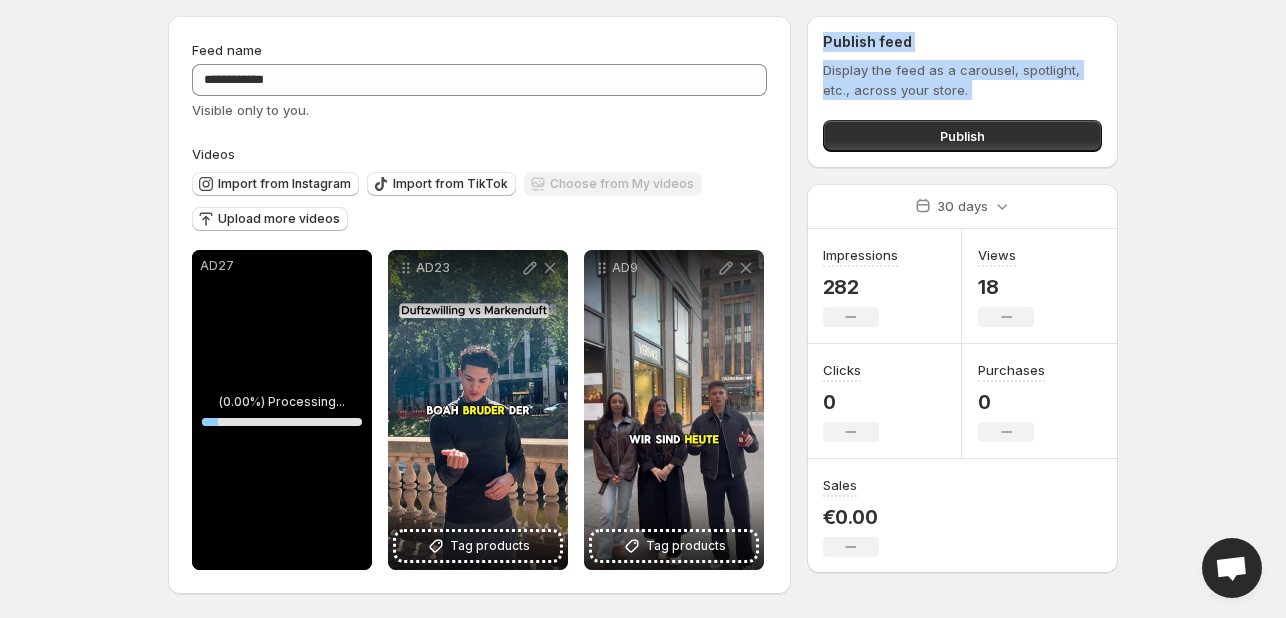 drag, startPoint x: 990, startPoint y: 89, endPoint x: 769, endPoint y: 29, distance: 229 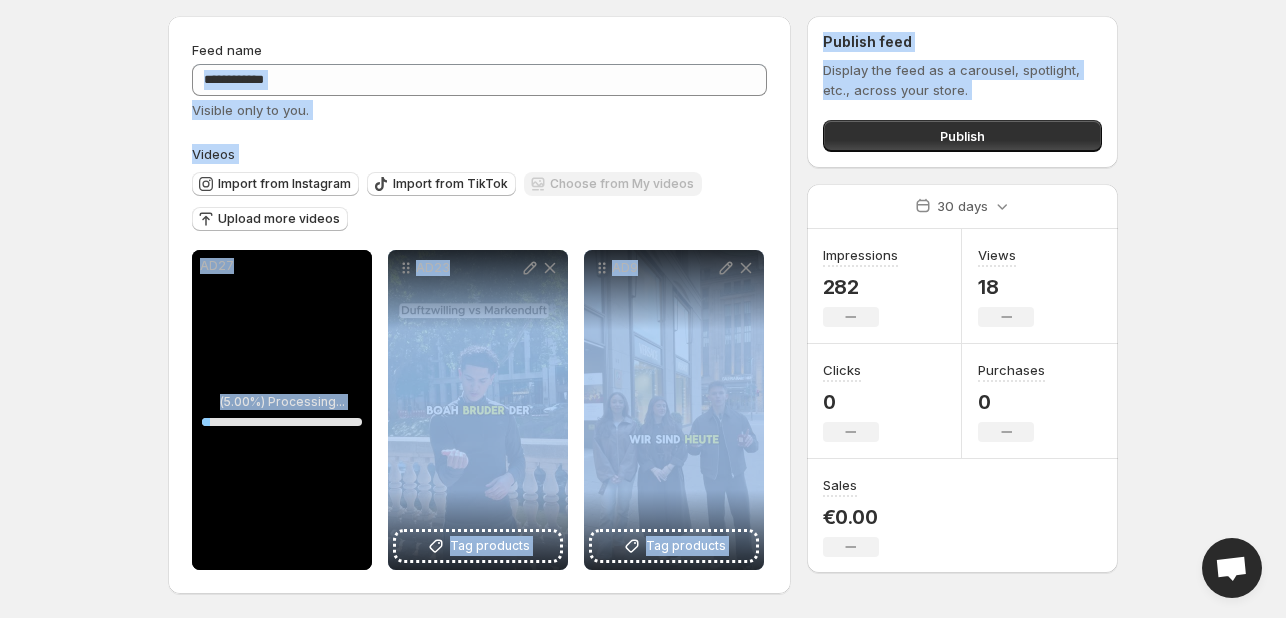 click on "Feed name" at bounding box center [479, 50] 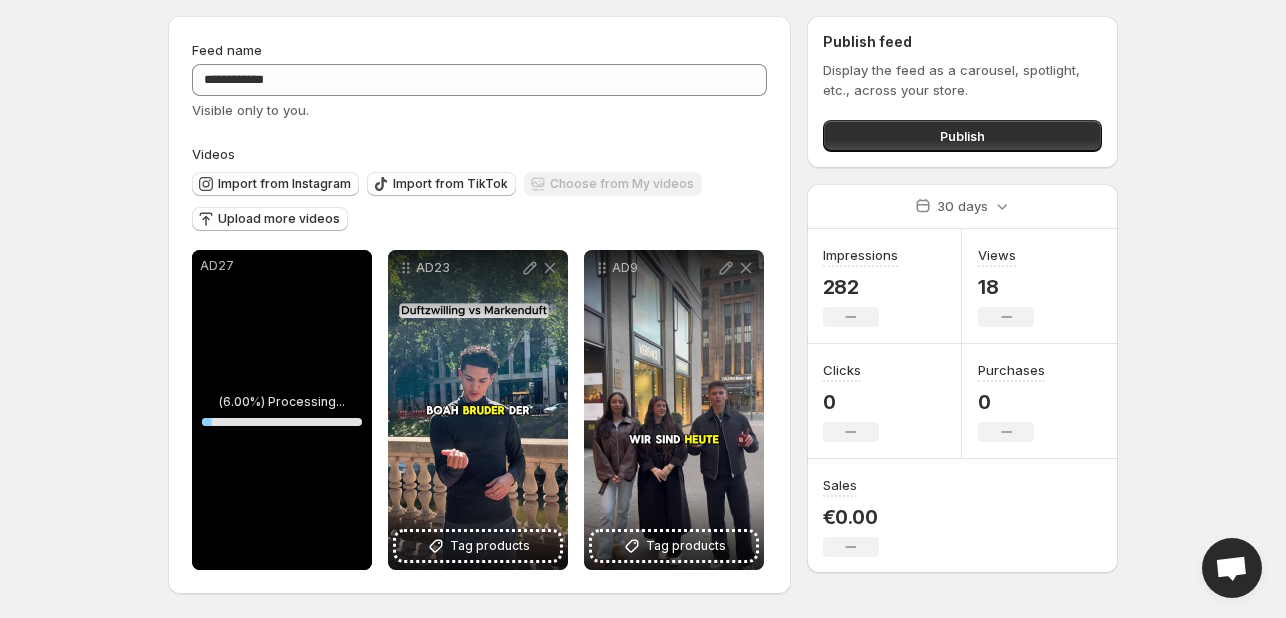 click on "Feed name" at bounding box center (479, 50) 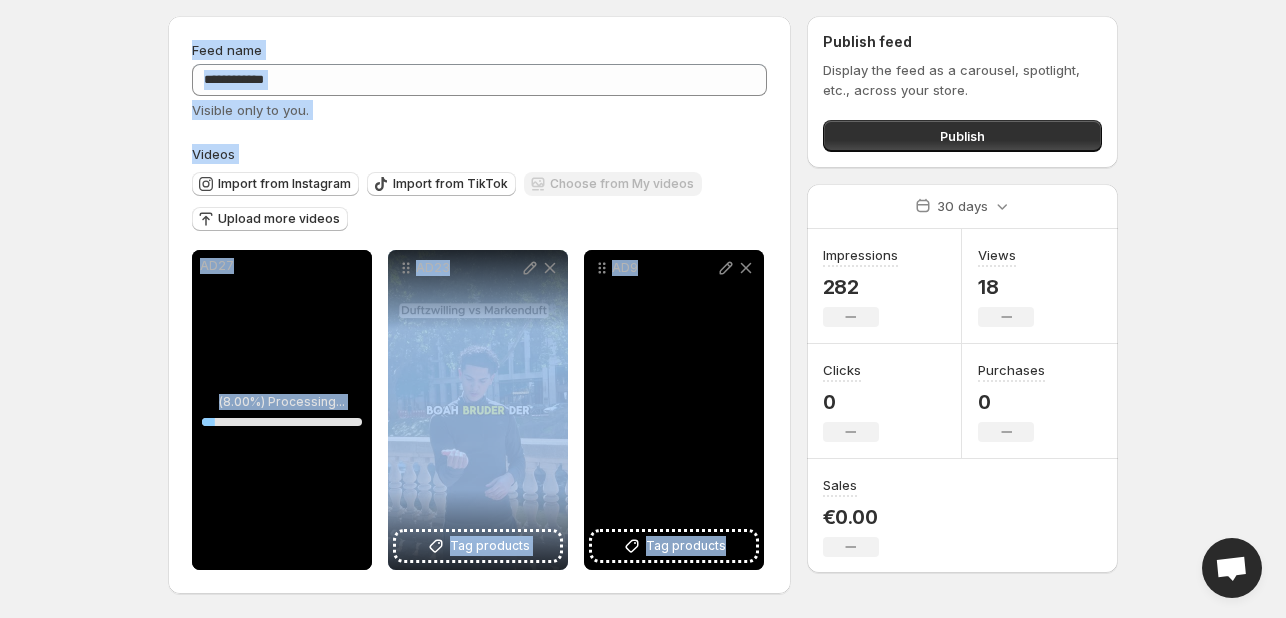 drag, startPoint x: 390, startPoint y: 44, endPoint x: 743, endPoint y: 368, distance: 479.1503 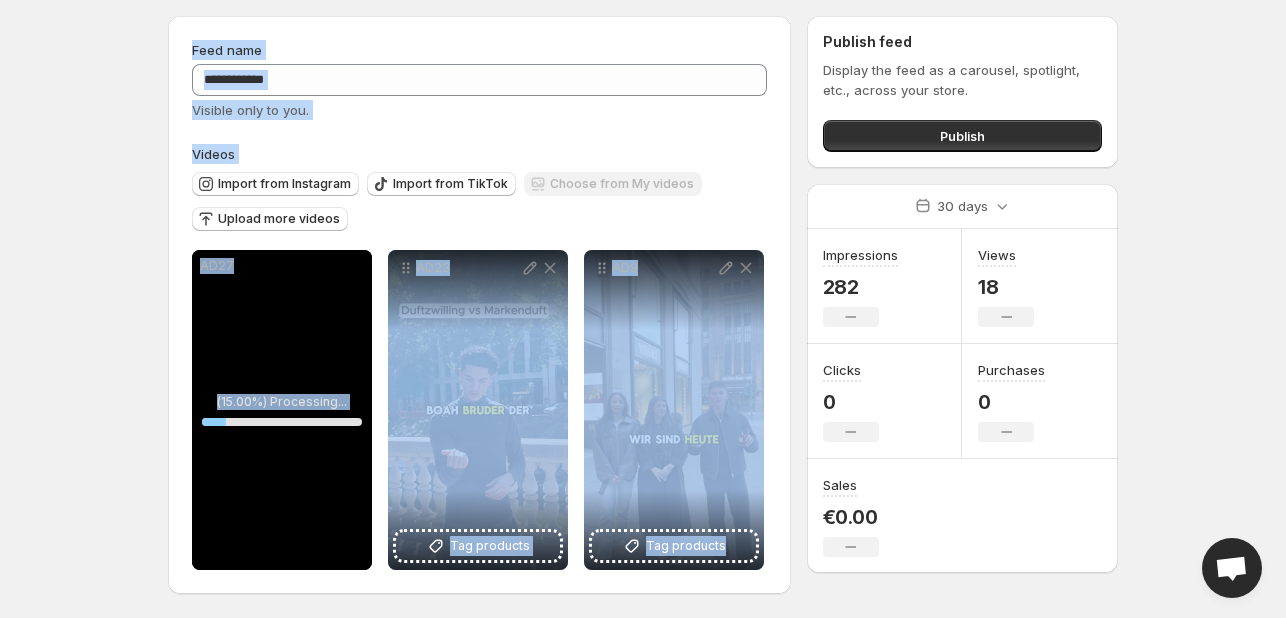click on "**********" at bounding box center (479, 305) 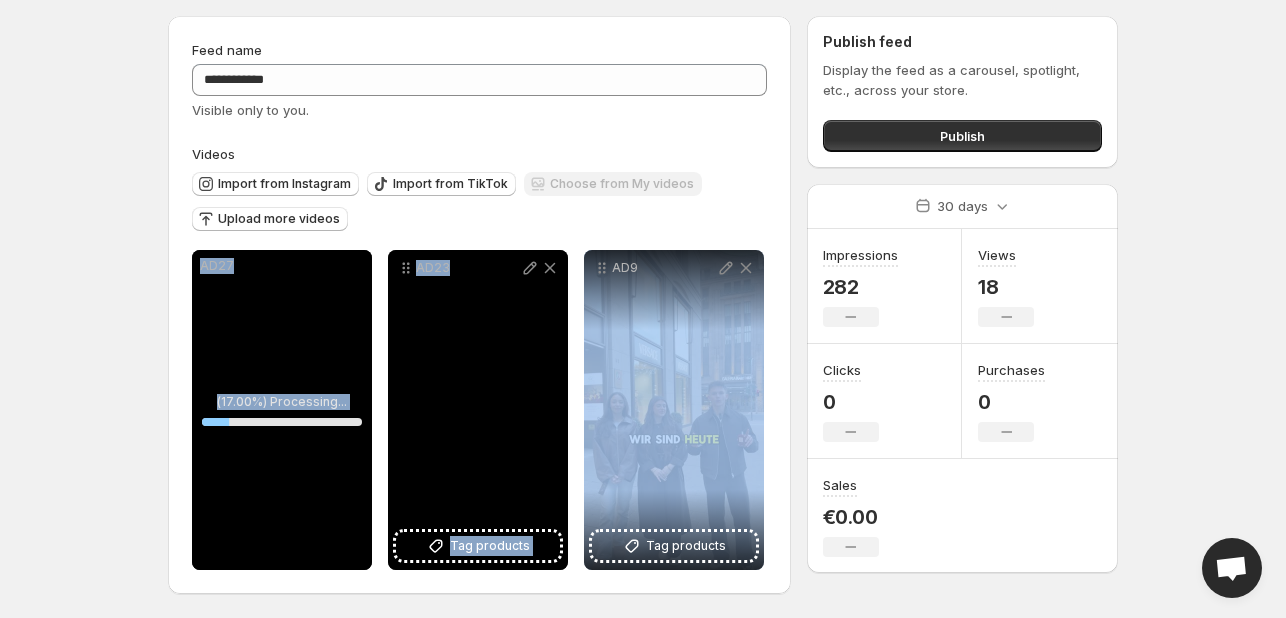 drag, startPoint x: 782, startPoint y: 575, endPoint x: 398, endPoint y: 157, distance: 567.609 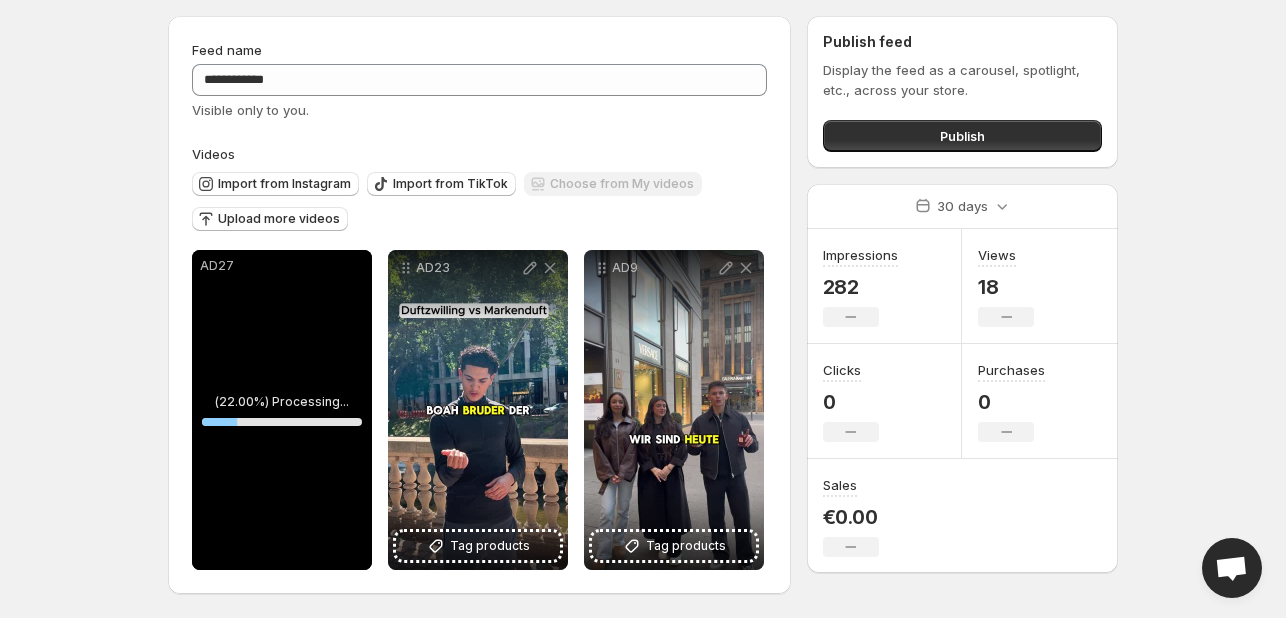 click on "Feed name" at bounding box center (227, 50) 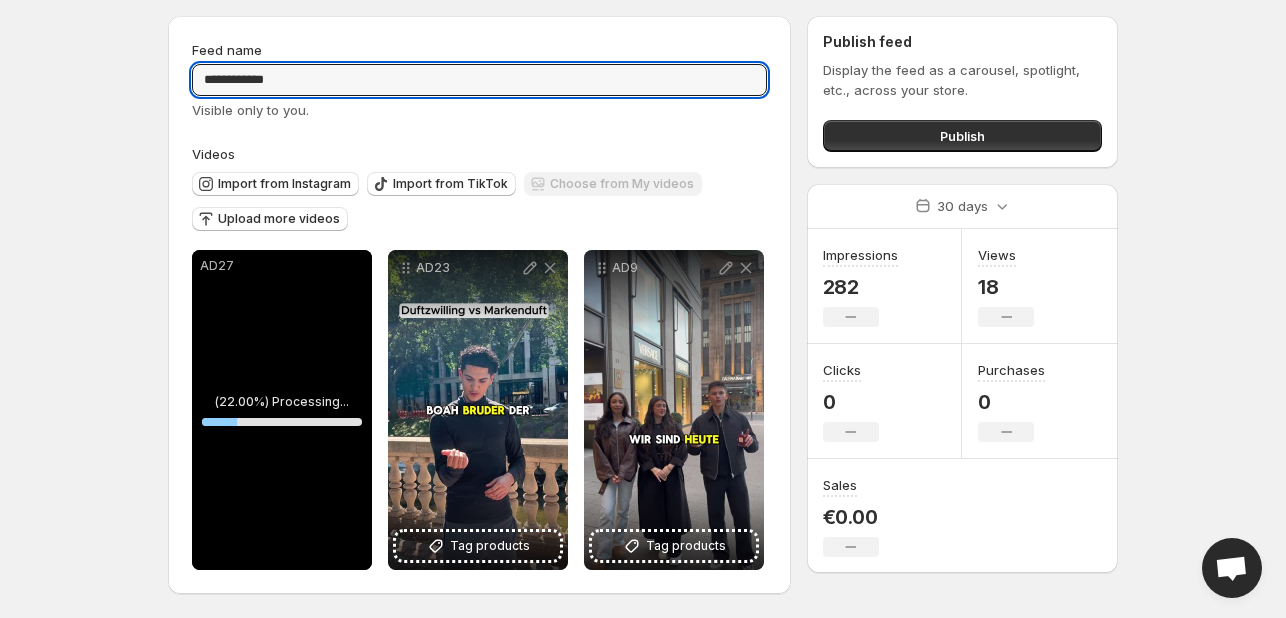 click on "**********" at bounding box center [479, 80] 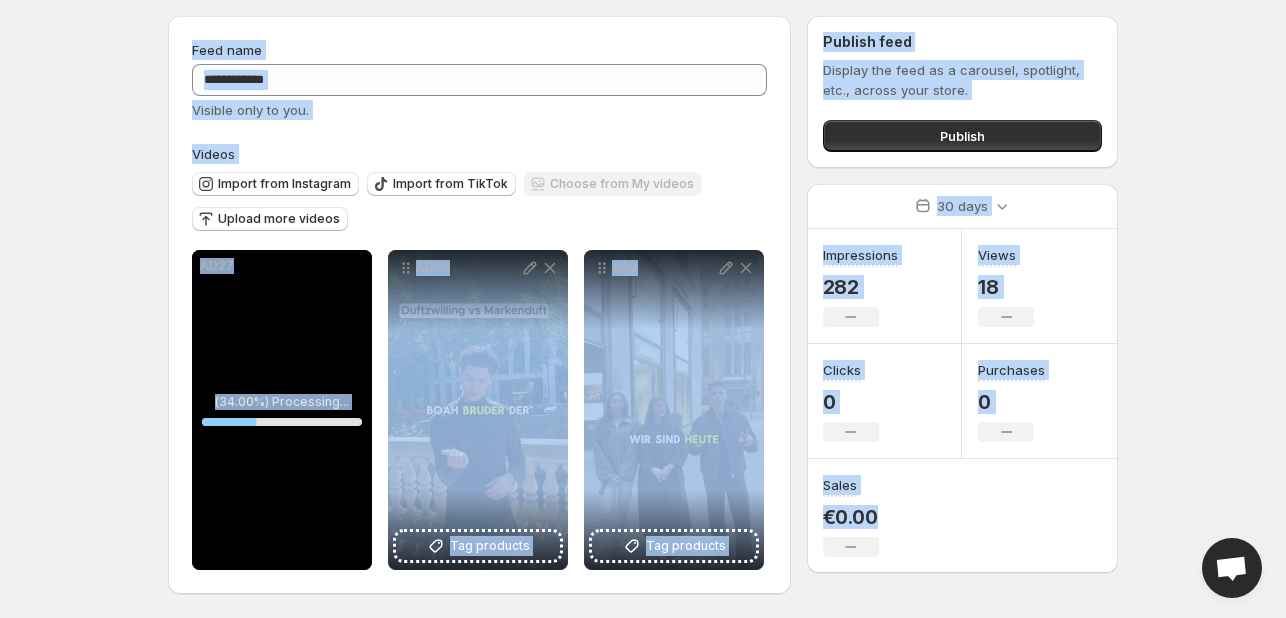 drag, startPoint x: 194, startPoint y: 45, endPoint x: 916, endPoint y: 569, distance: 892.10986 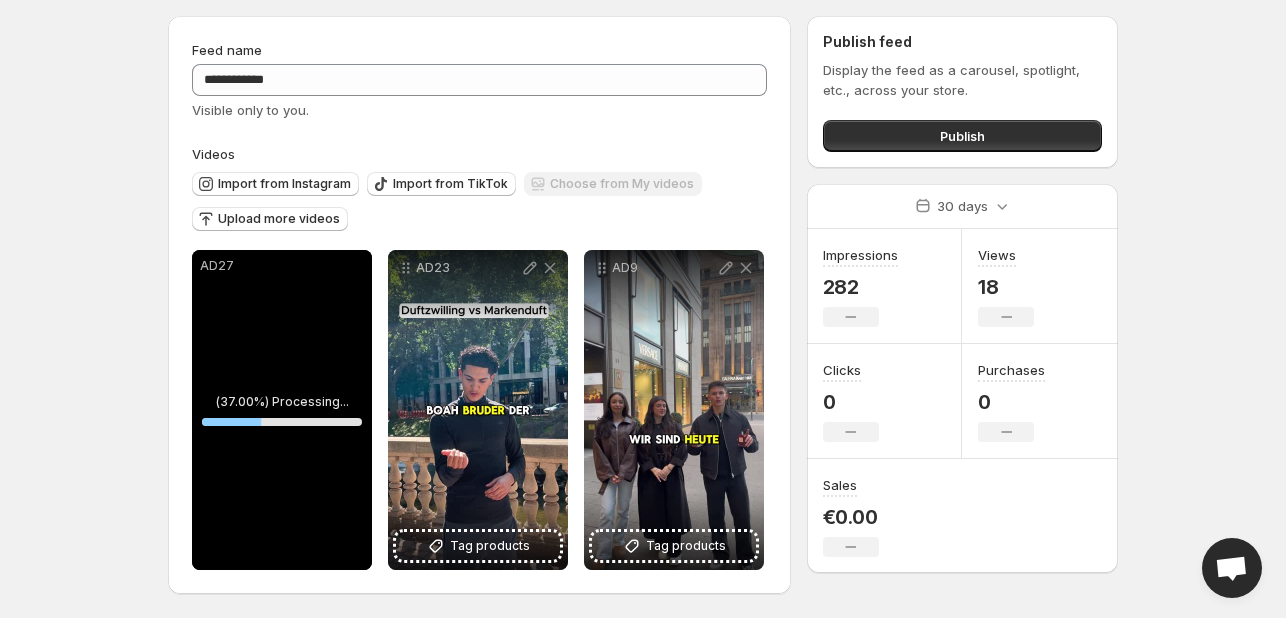 click on "**********" at bounding box center [635, 309] 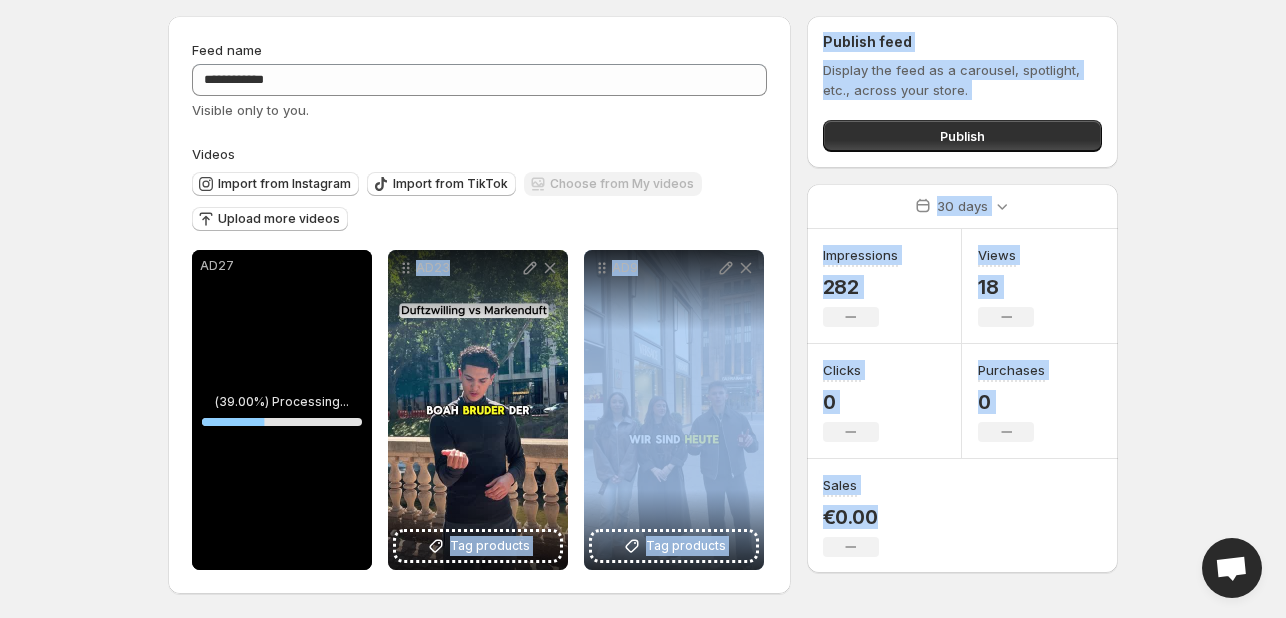 drag, startPoint x: 912, startPoint y: 576, endPoint x: 212, endPoint y: 73, distance: 861.9797 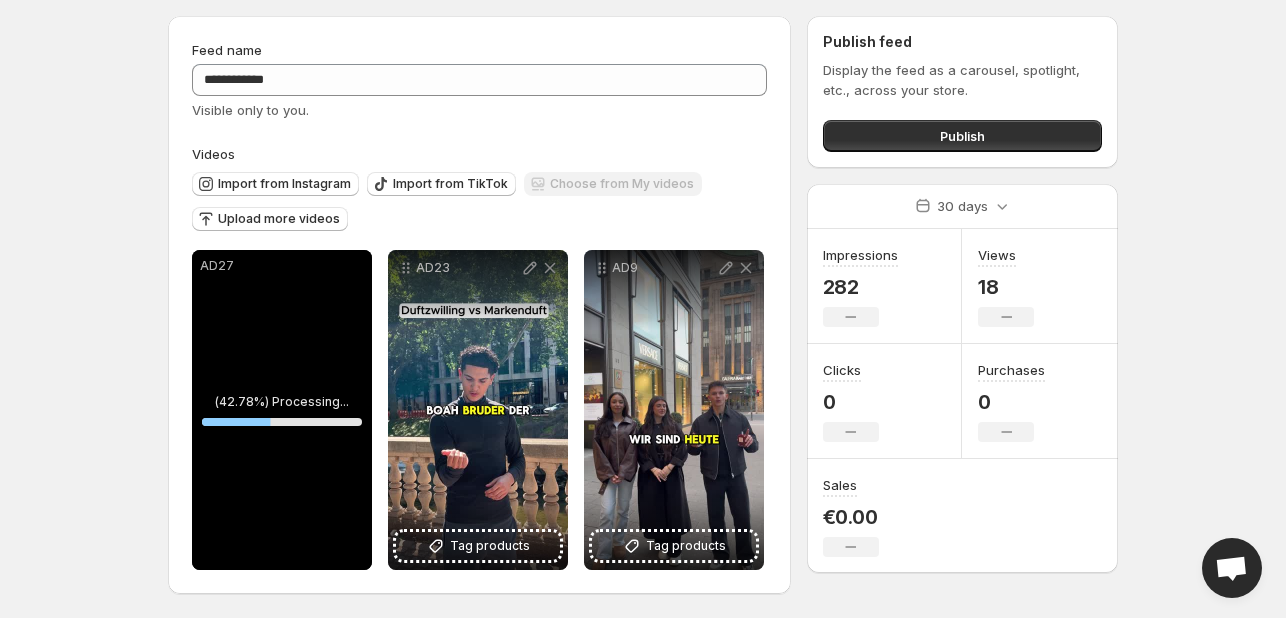 click on "**********" at bounding box center (479, 305) 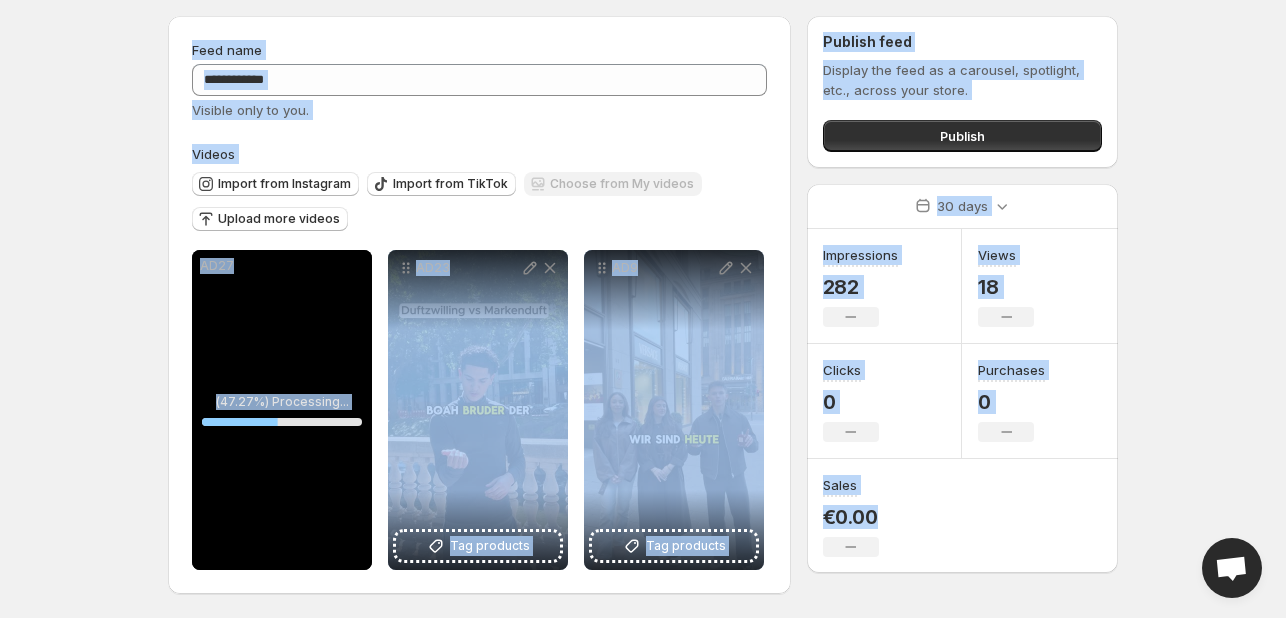drag, startPoint x: 188, startPoint y: 37, endPoint x: 872, endPoint y: 651, distance: 919.1583 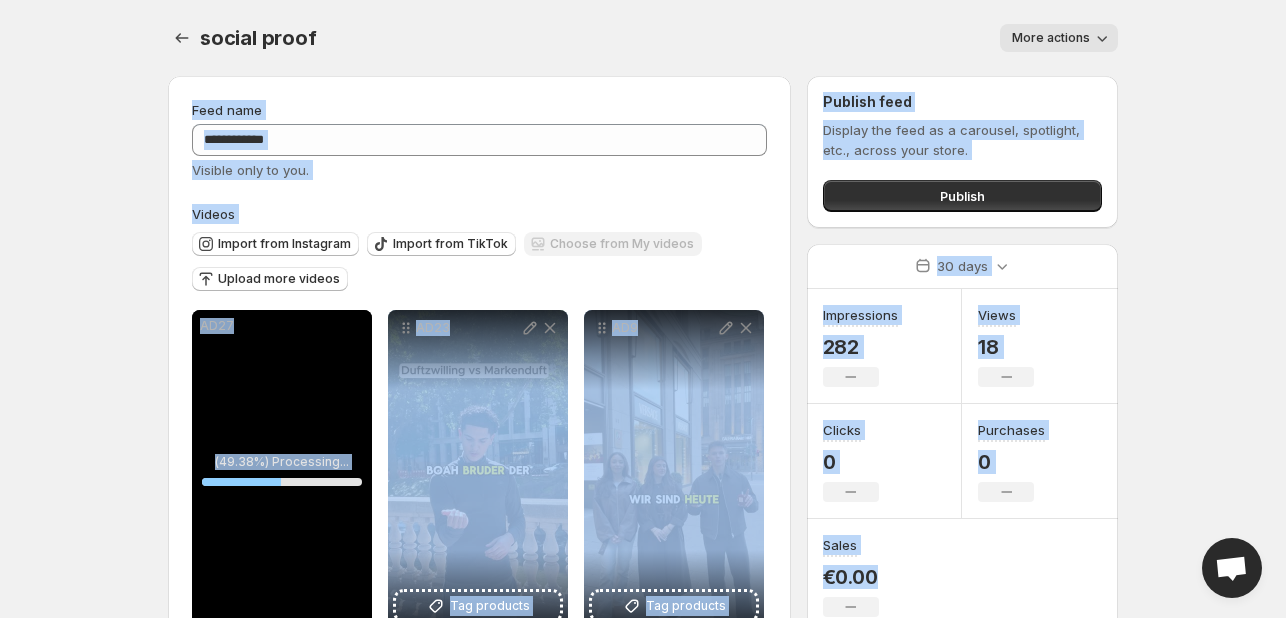 scroll, scrollTop: 61, scrollLeft: 0, axis: vertical 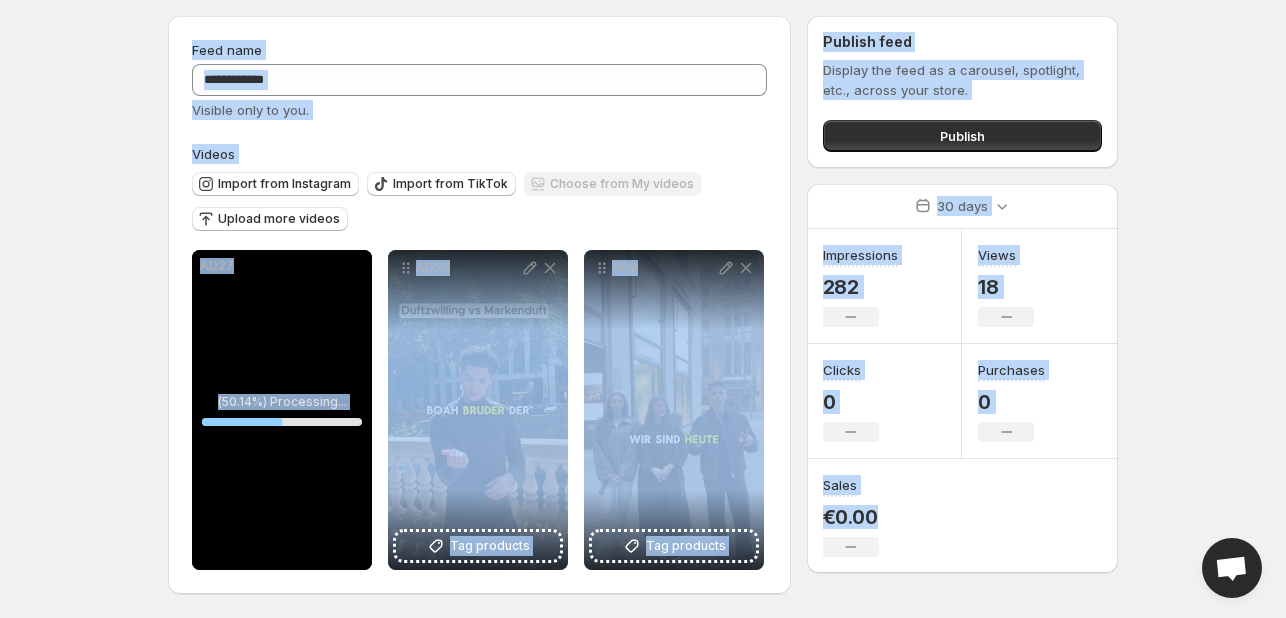 click on "**********" at bounding box center [635, 309] 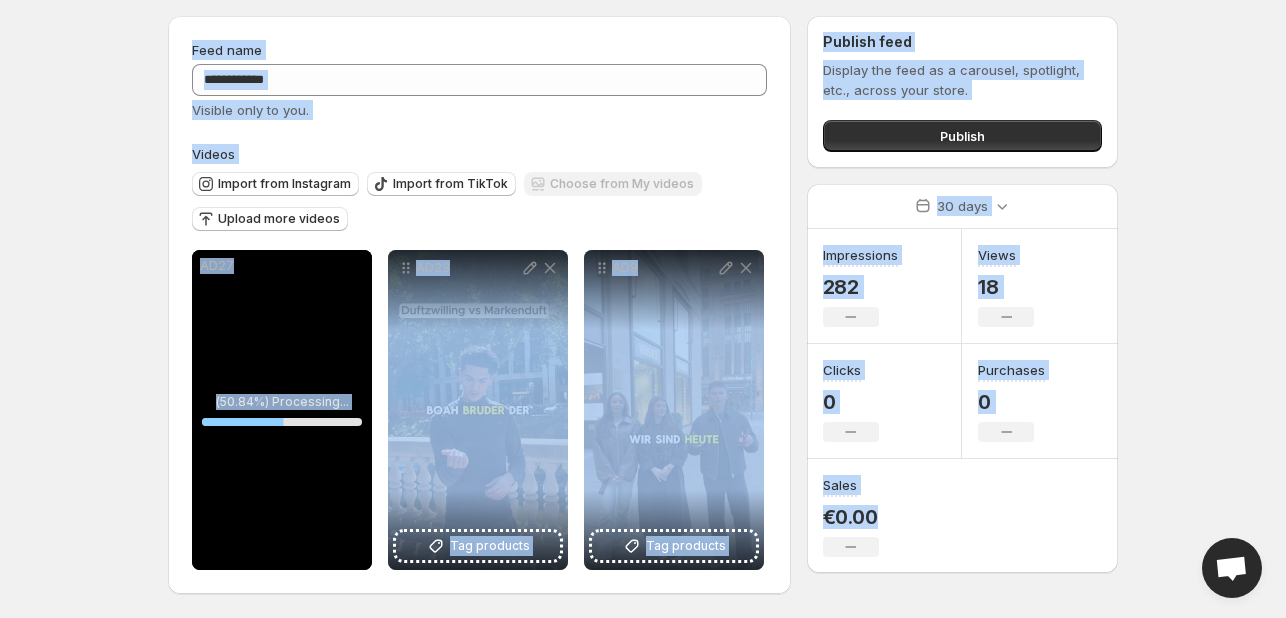 scroll, scrollTop: 0, scrollLeft: 0, axis: both 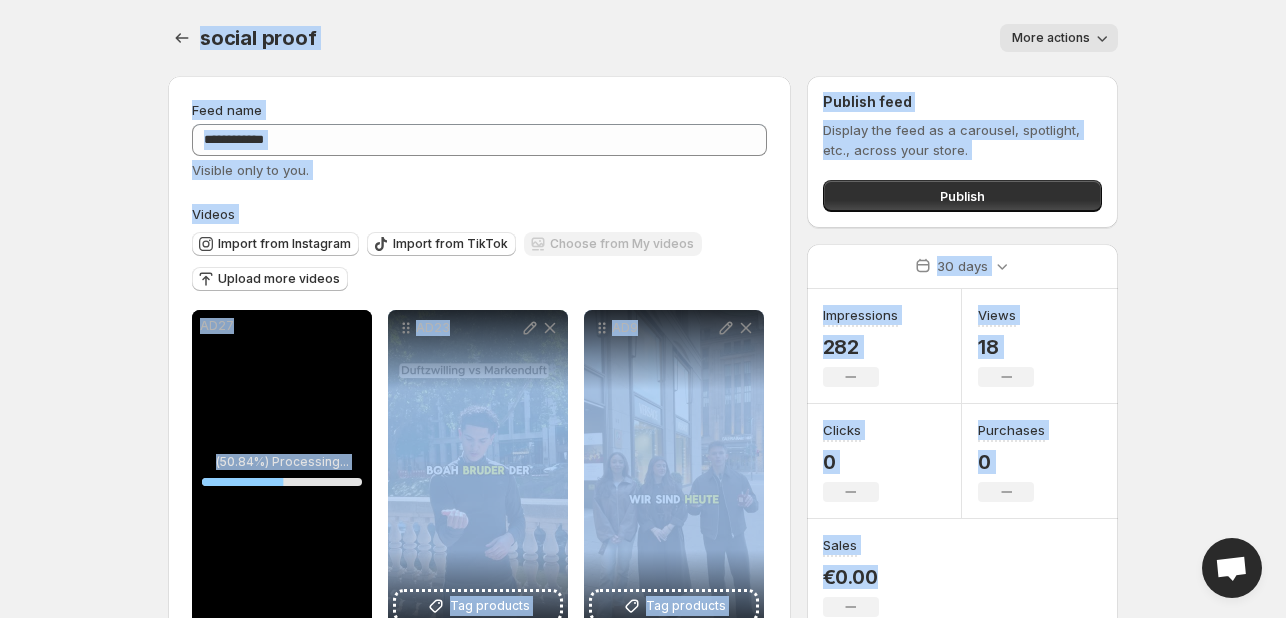 drag, startPoint x: 909, startPoint y: 580, endPoint x: 103, endPoint y: -23, distance: 1006.6007 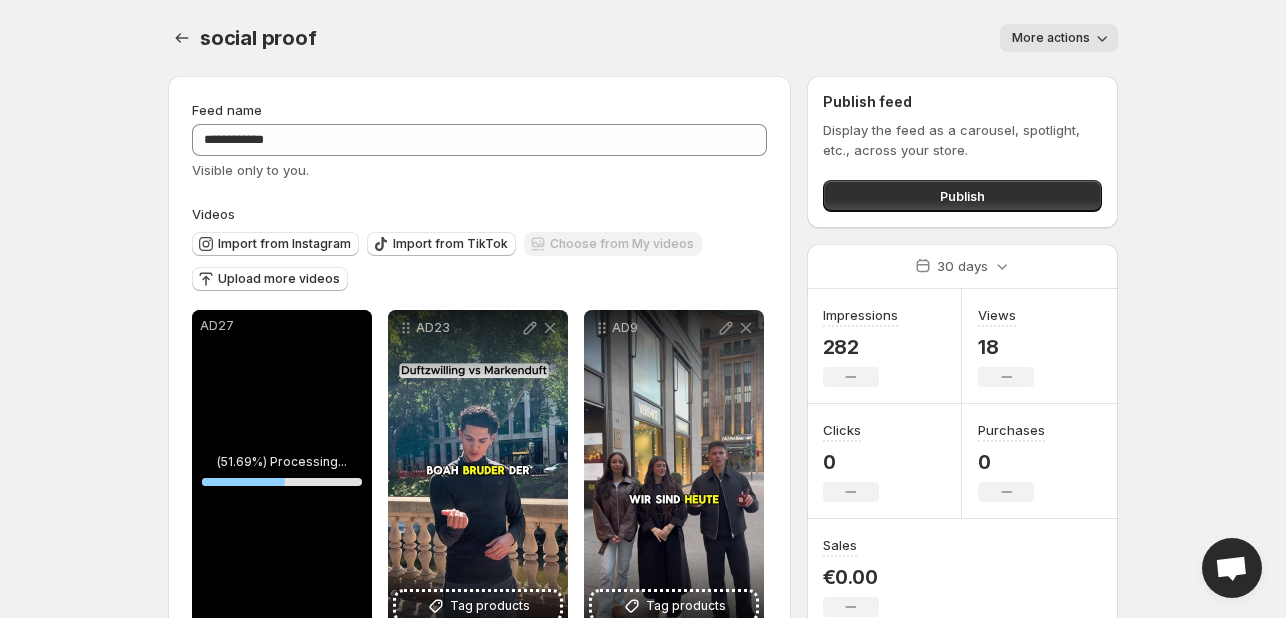 click on "**********" at bounding box center (643, 309) 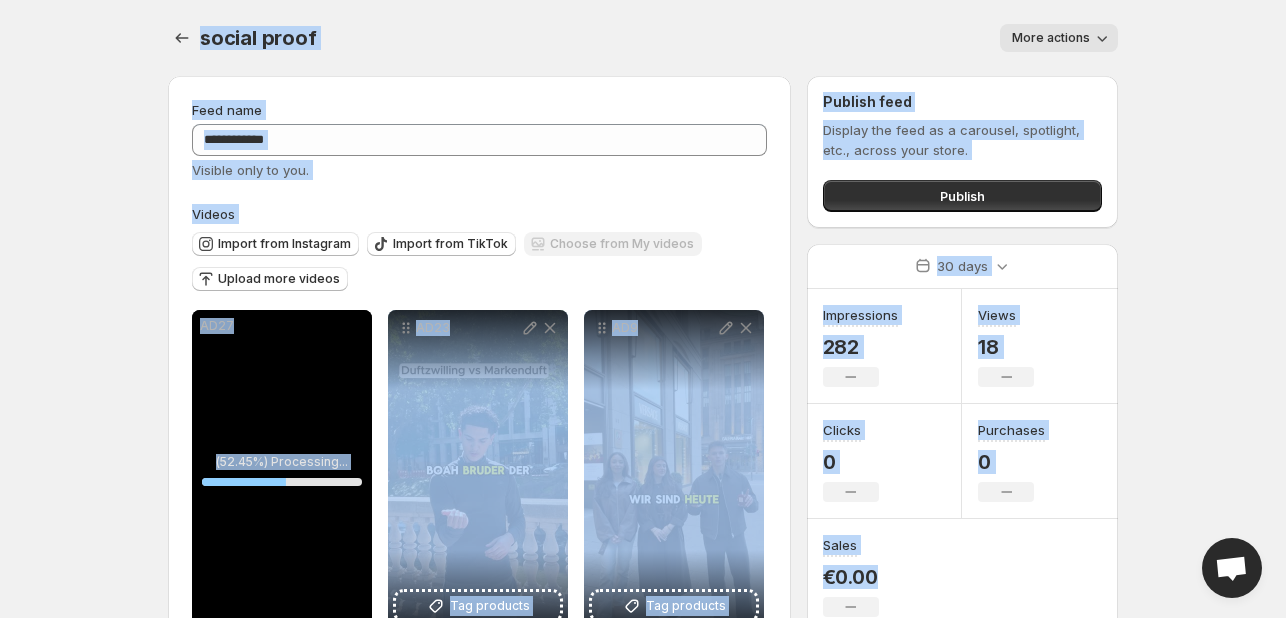 scroll, scrollTop: 61, scrollLeft: 0, axis: vertical 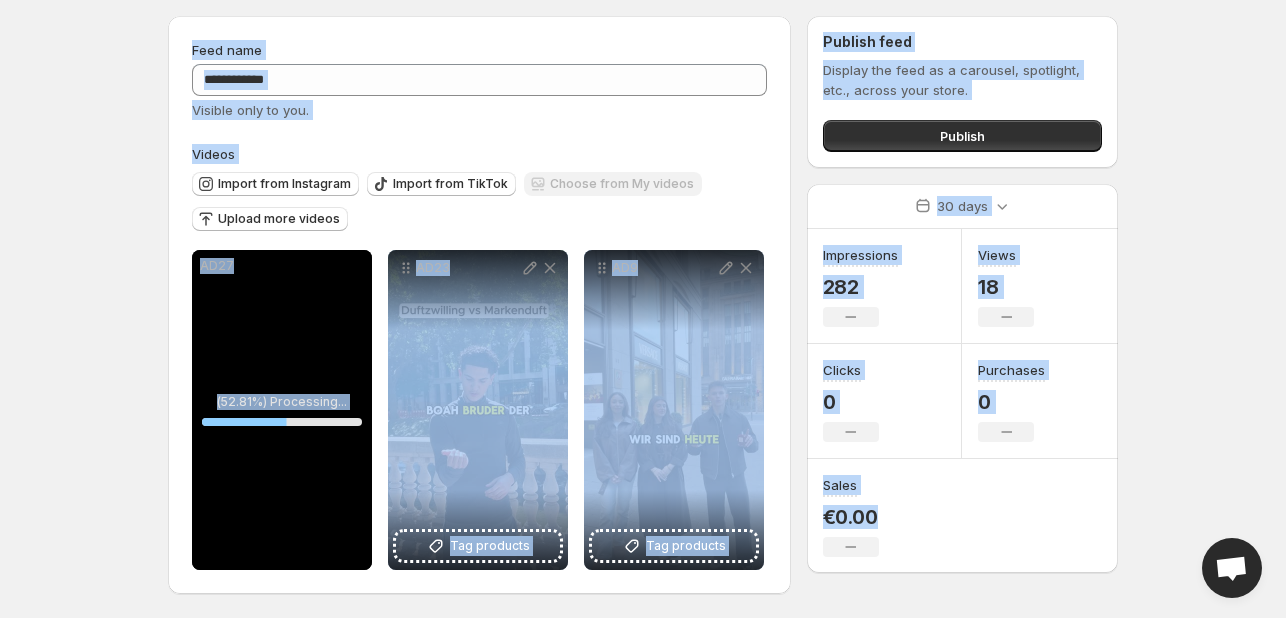 drag, startPoint x: 137, startPoint y: 23, endPoint x: 933, endPoint y: 663, distance: 1021.37946 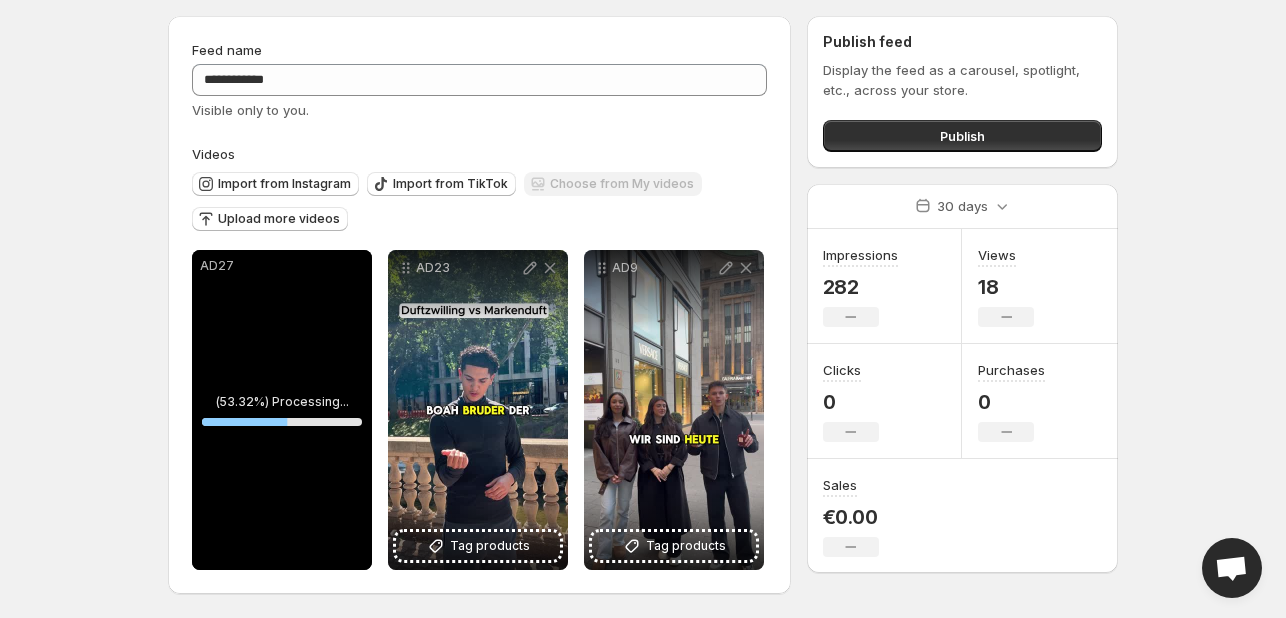 click on "**********" at bounding box center [635, 309] 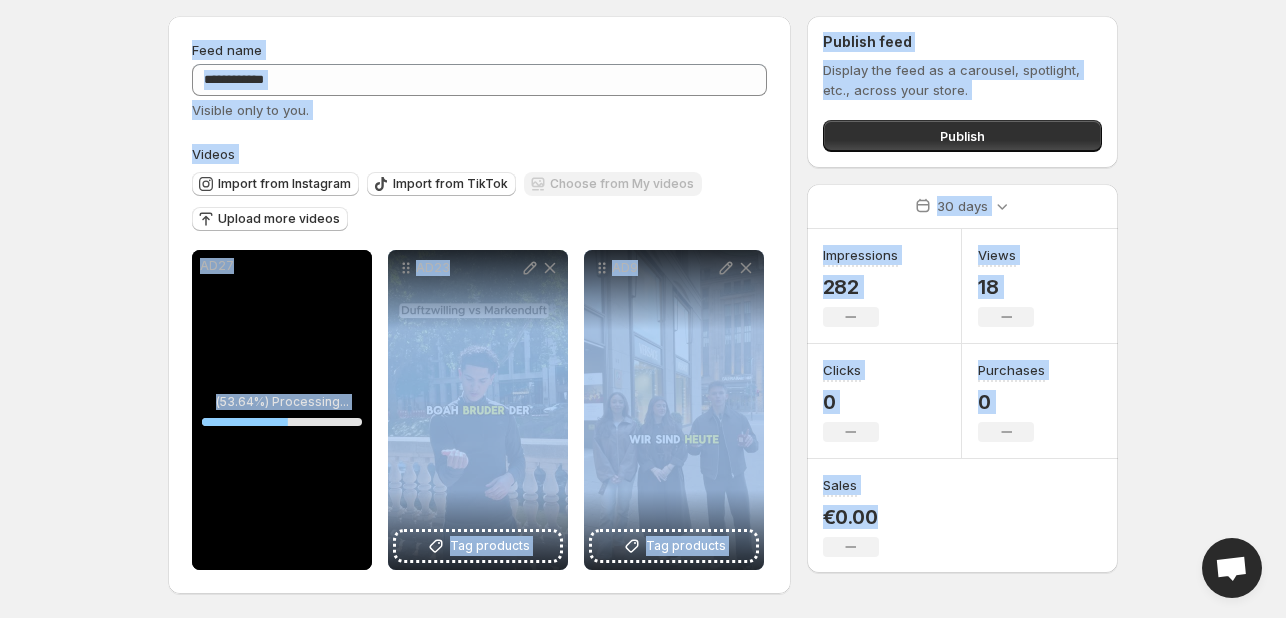 scroll, scrollTop: 0, scrollLeft: 0, axis: both 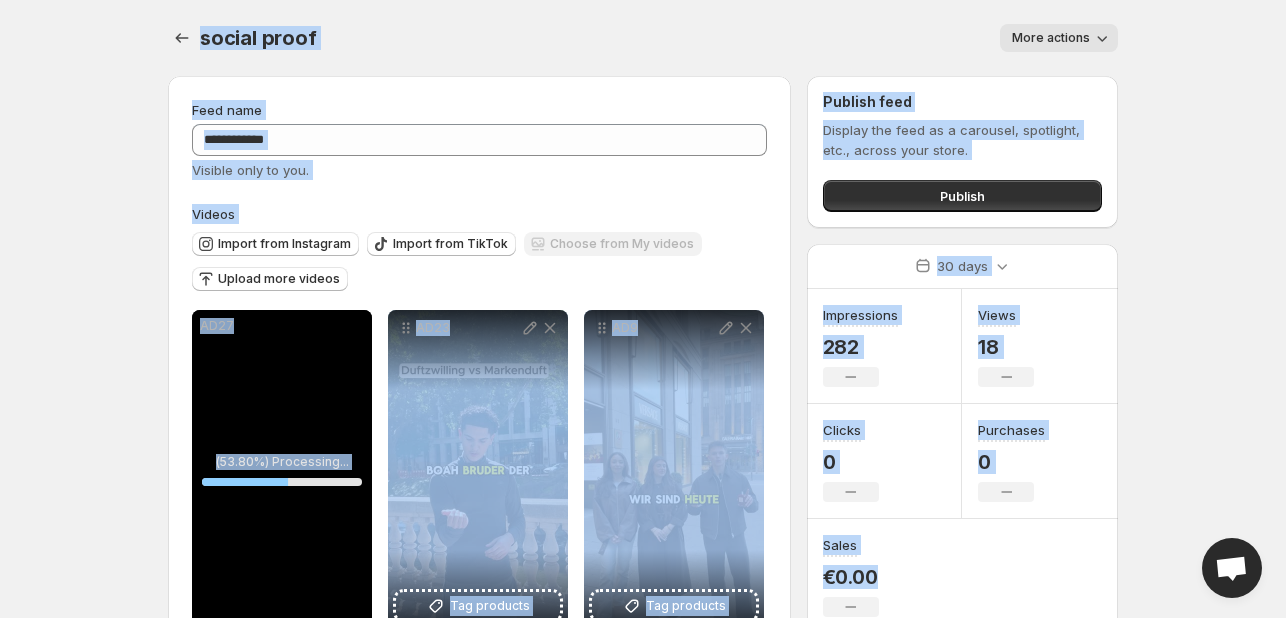 drag, startPoint x: 916, startPoint y: 601, endPoint x: 132, endPoint y: -46, distance: 1016.49646 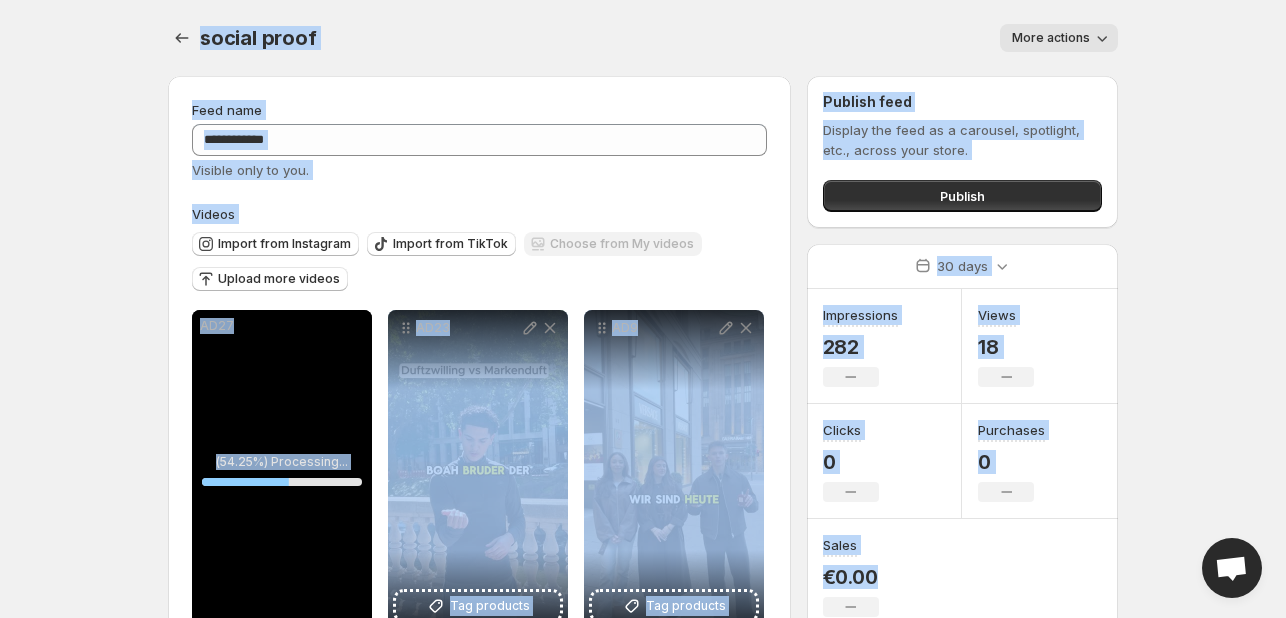 click on "**********" at bounding box center [643, 309] 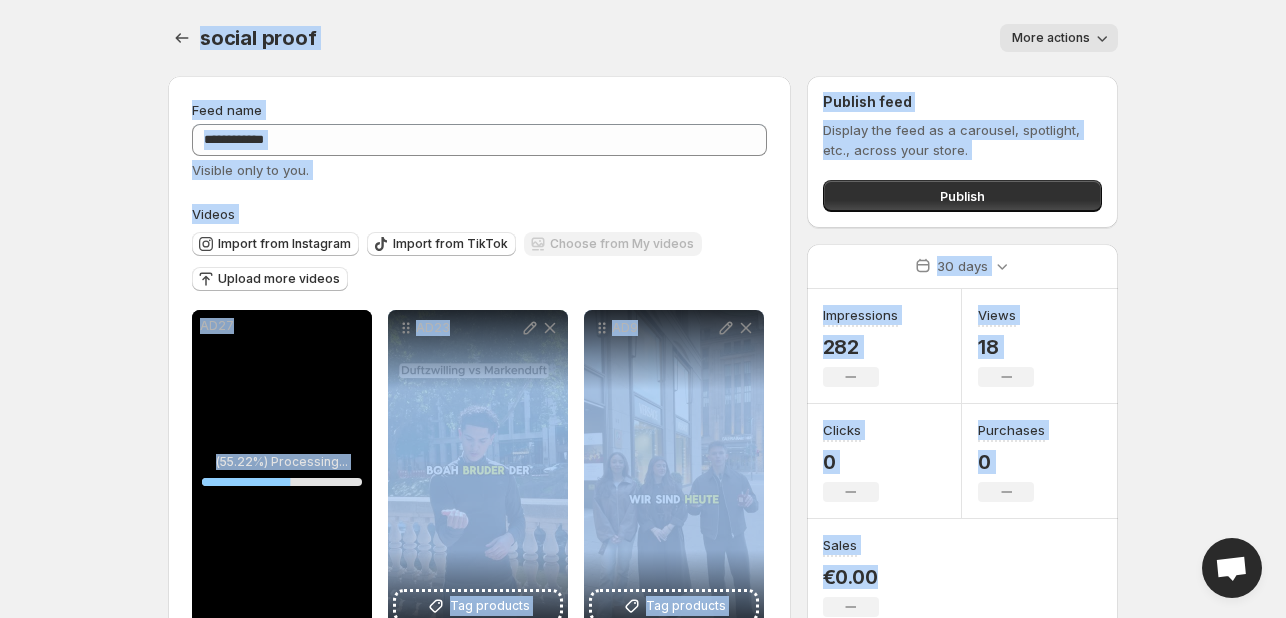 scroll, scrollTop: 61, scrollLeft: 0, axis: vertical 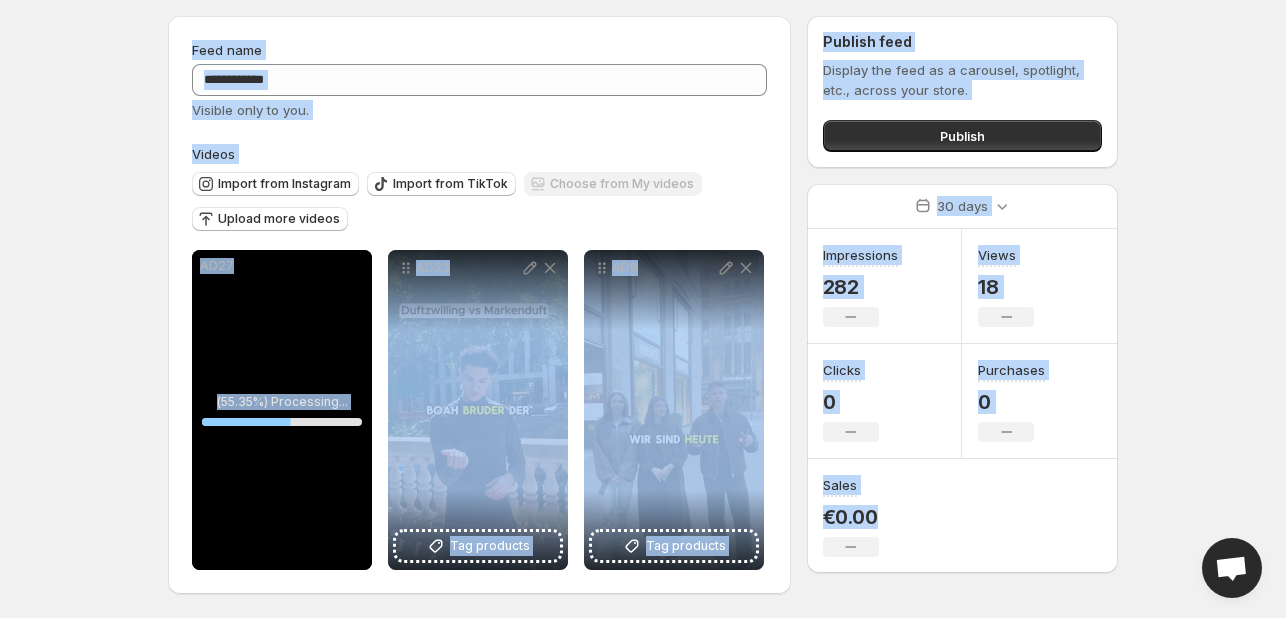 drag, startPoint x: 113, startPoint y: 41, endPoint x: 920, endPoint y: 663, distance: 1018.8881 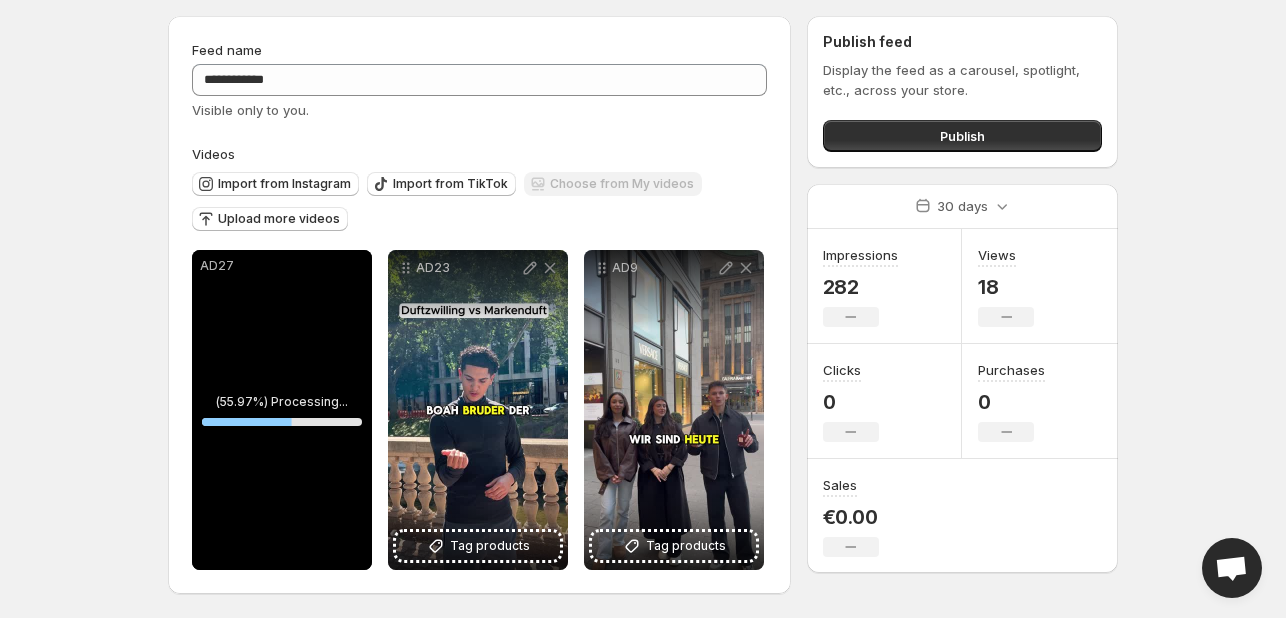 click on "**********" at bounding box center (635, 309) 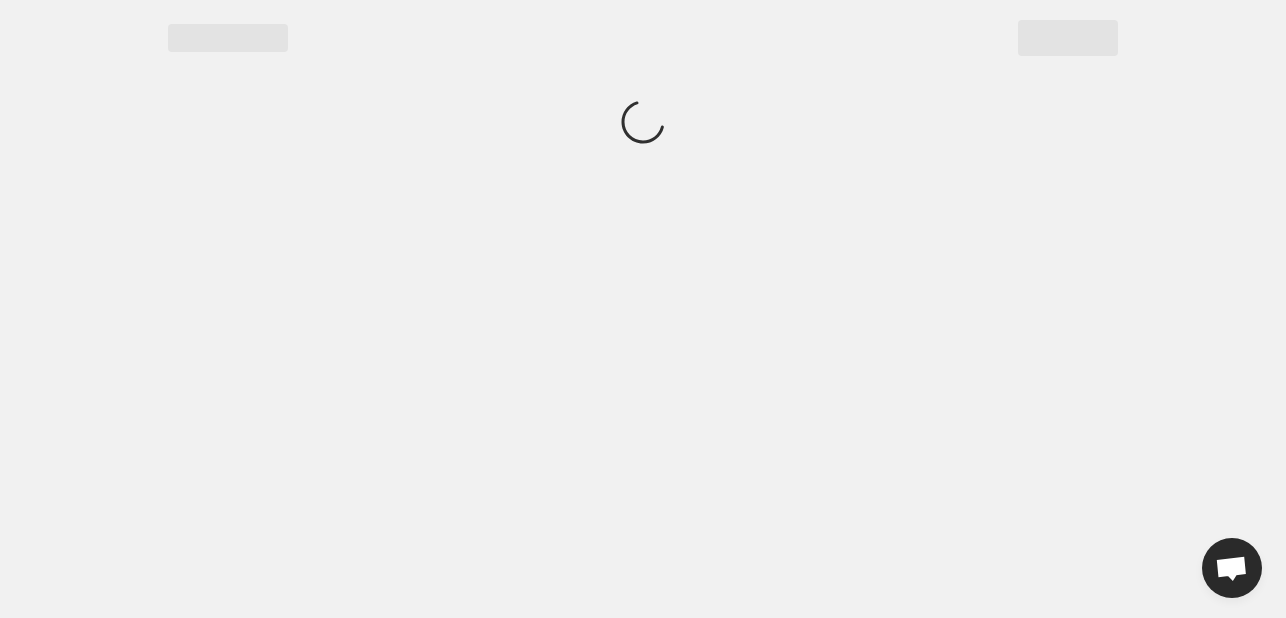 scroll, scrollTop: 0, scrollLeft: 0, axis: both 